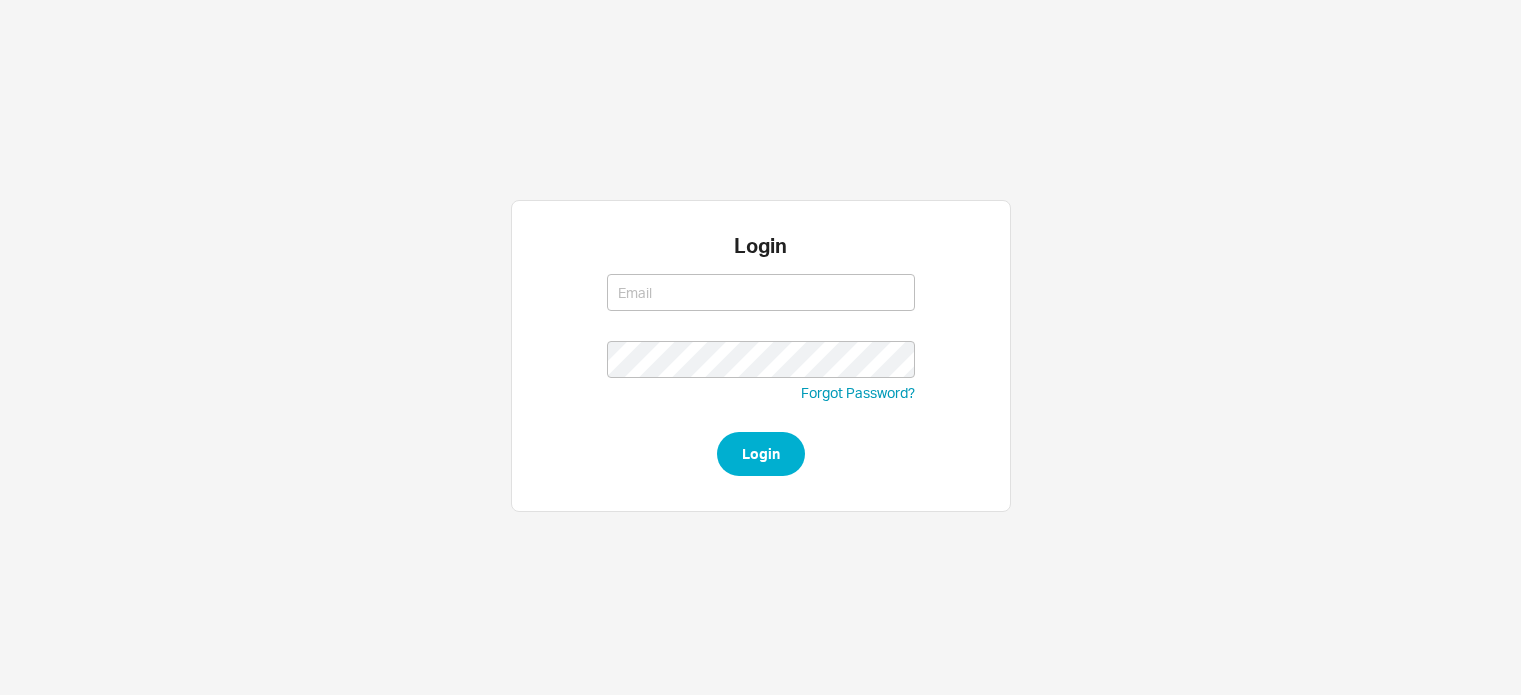 scroll, scrollTop: 0, scrollLeft: 0, axis: both 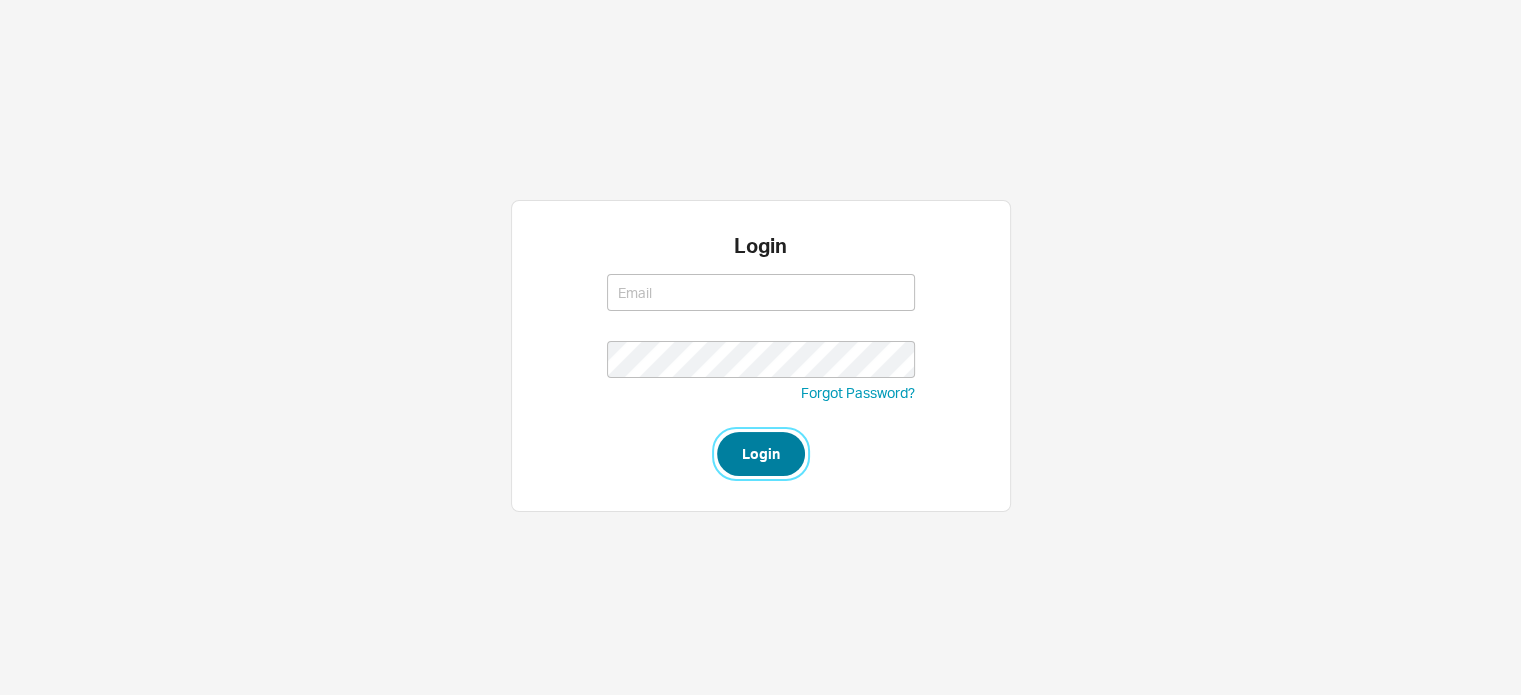 click on "Login" at bounding box center [761, 454] 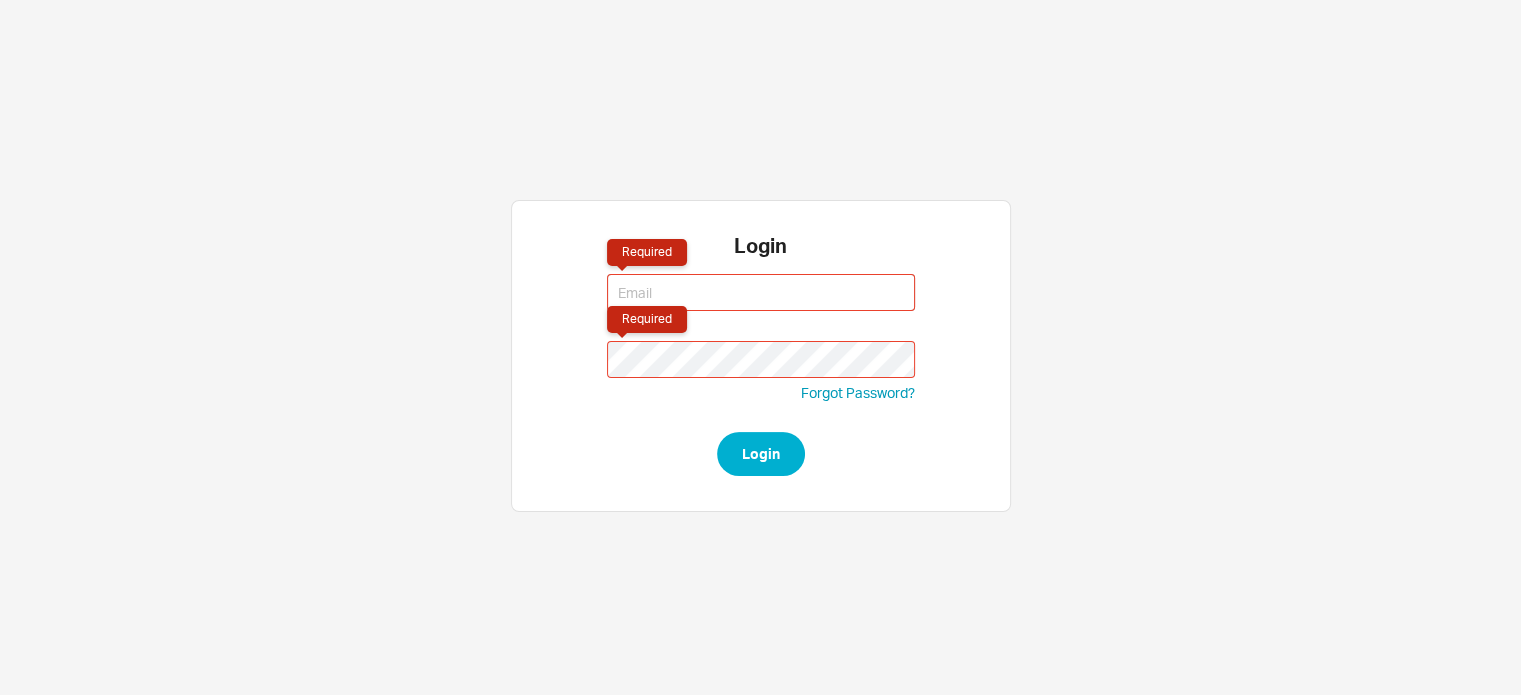 click on "Required" at bounding box center [761, 292] 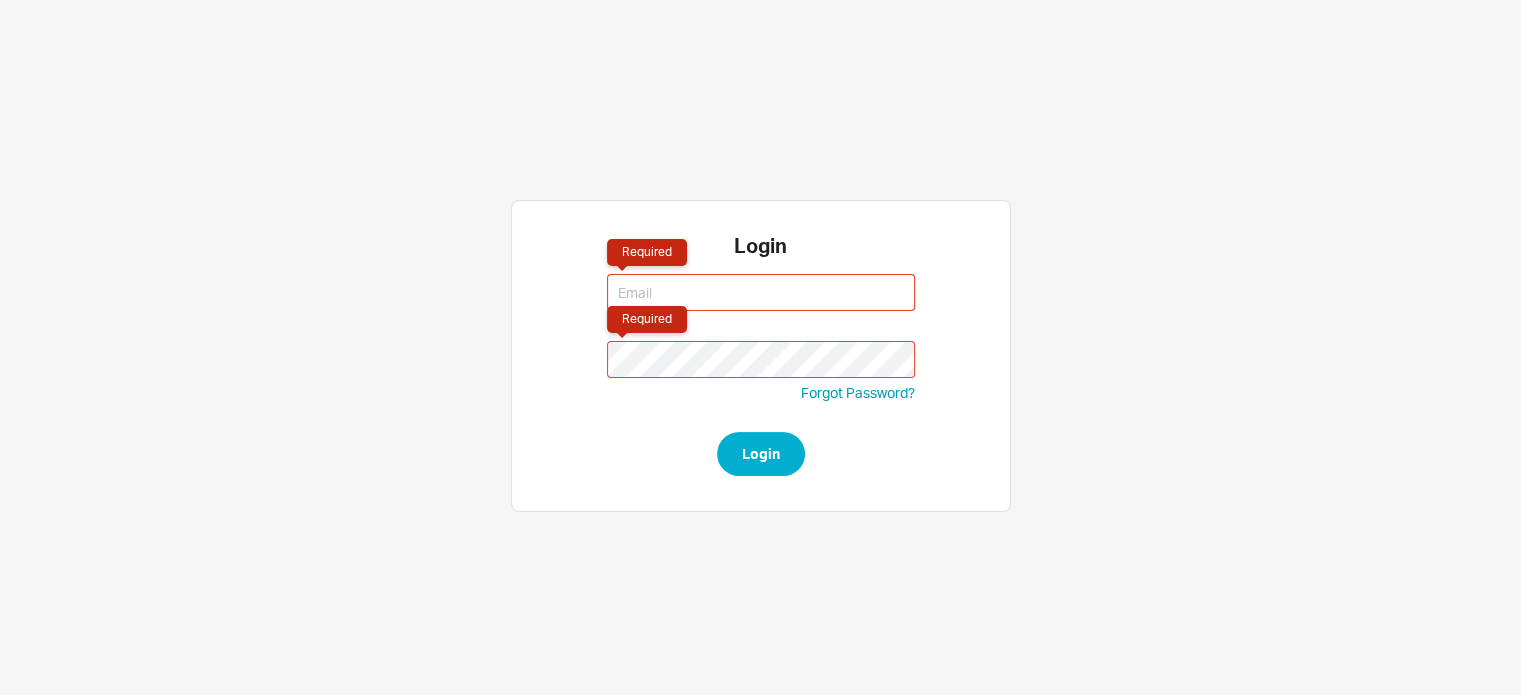 type on "jack@qualitybath.com" 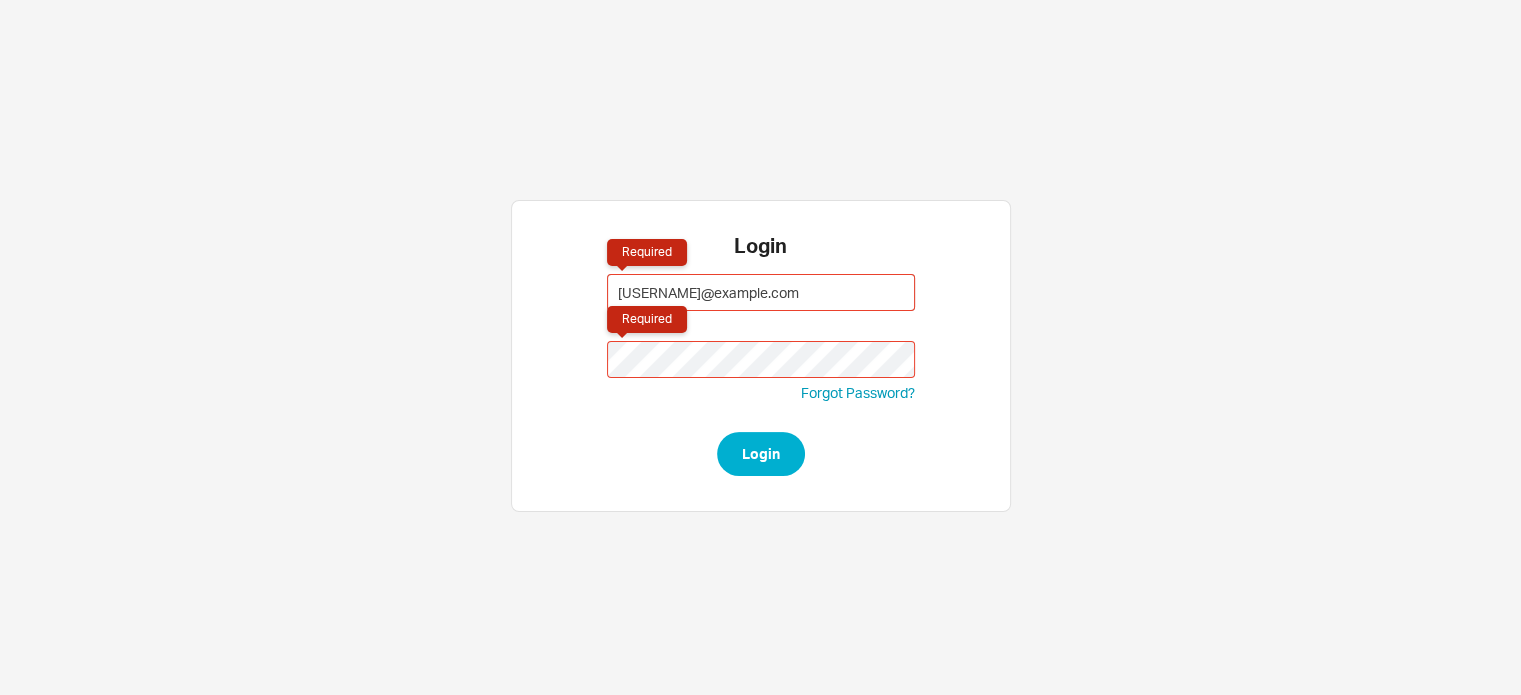 type on "jack@qualitybath.com" 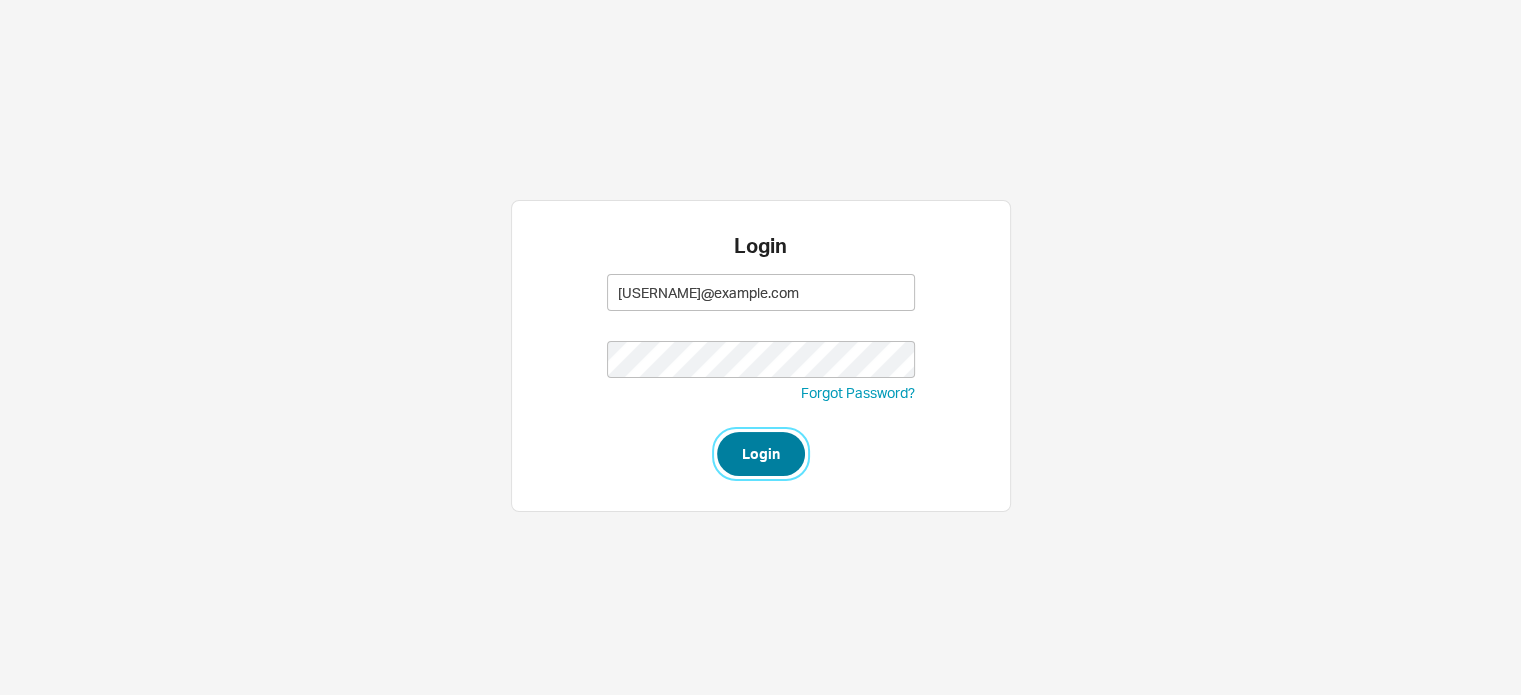 click on "Login" at bounding box center (761, 454) 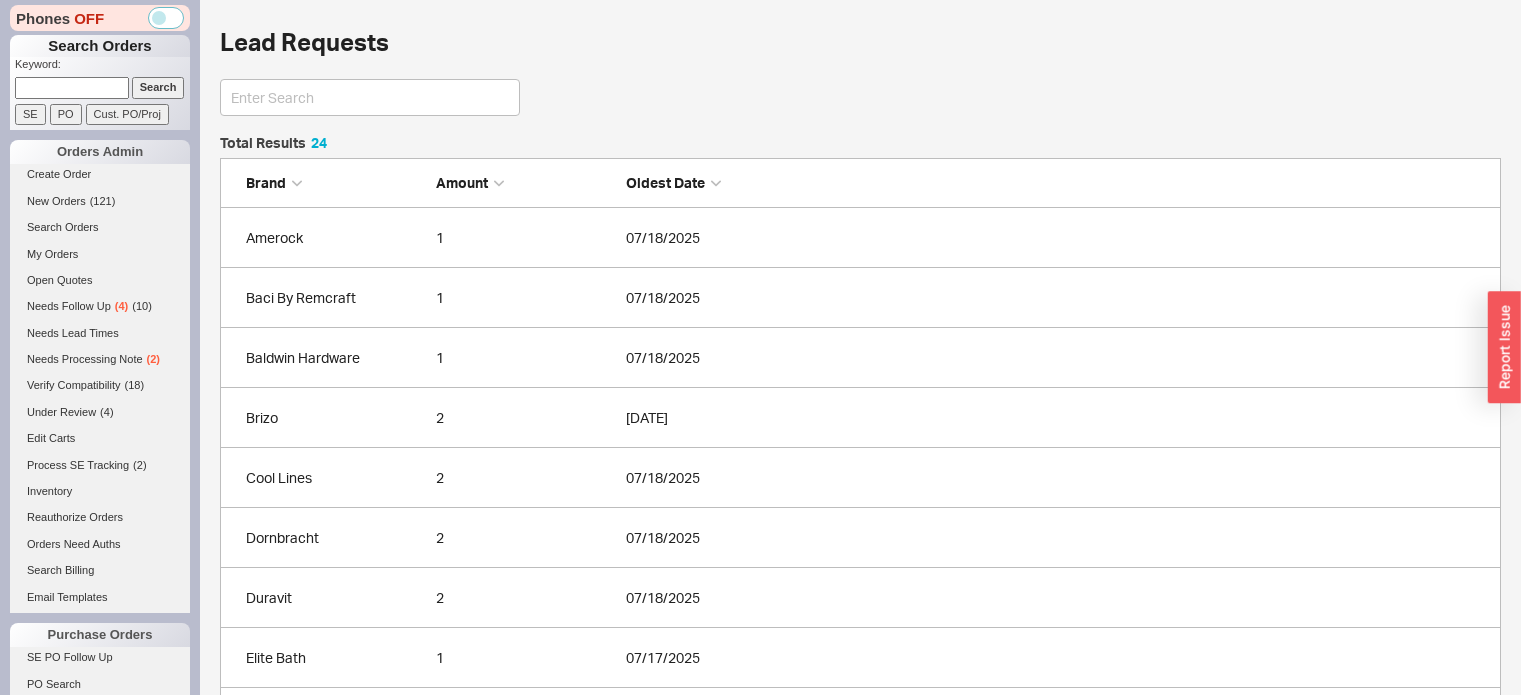 scroll, scrollTop: 0, scrollLeft: 0, axis: both 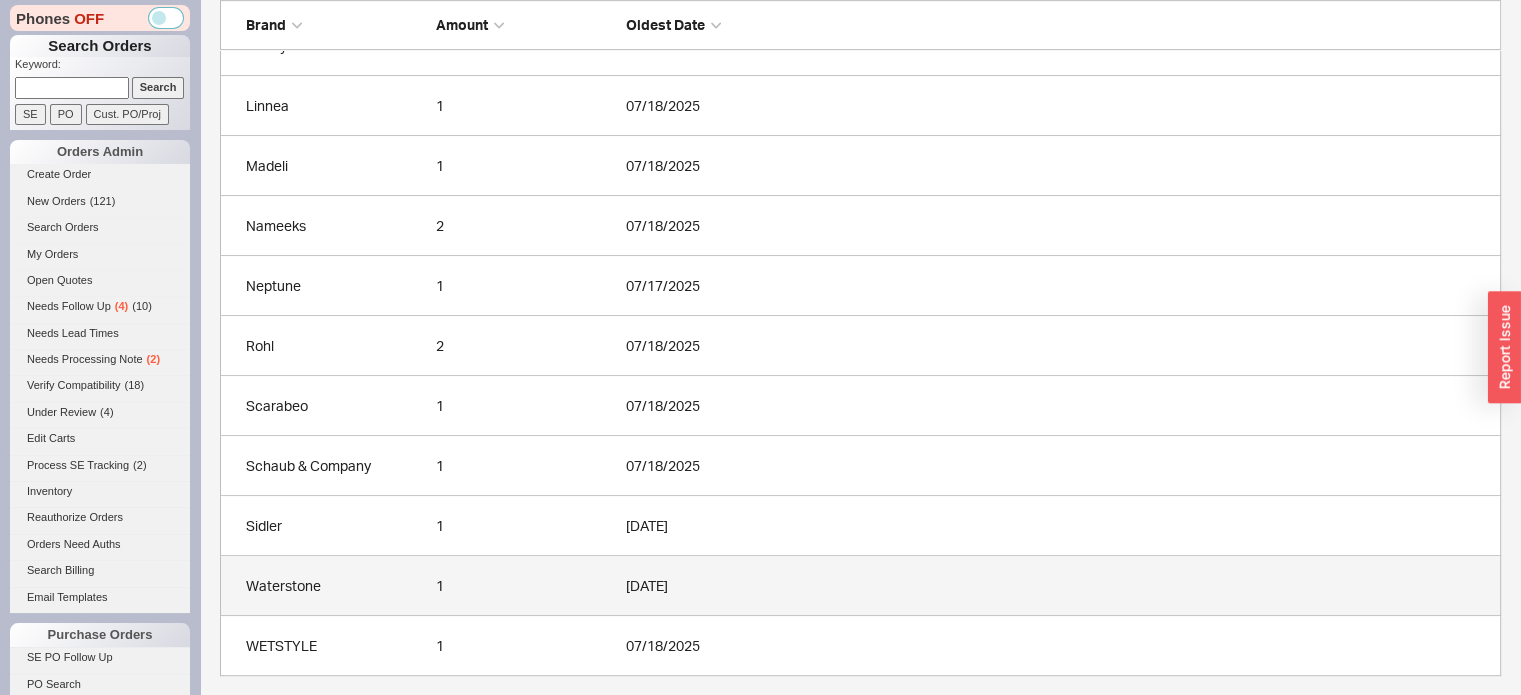 click on "Waterstone 1 [DATE]" at bounding box center (860, 586) 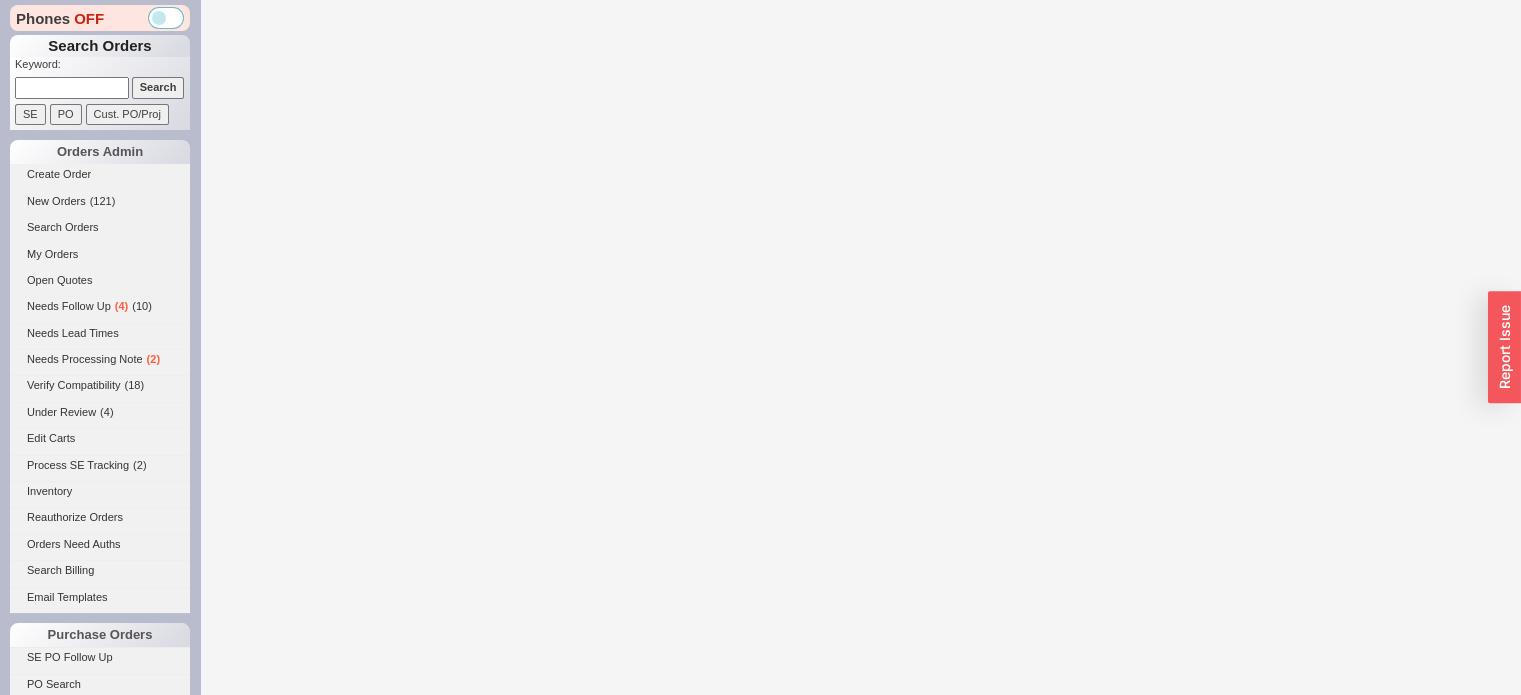 scroll, scrollTop: 0, scrollLeft: 0, axis: both 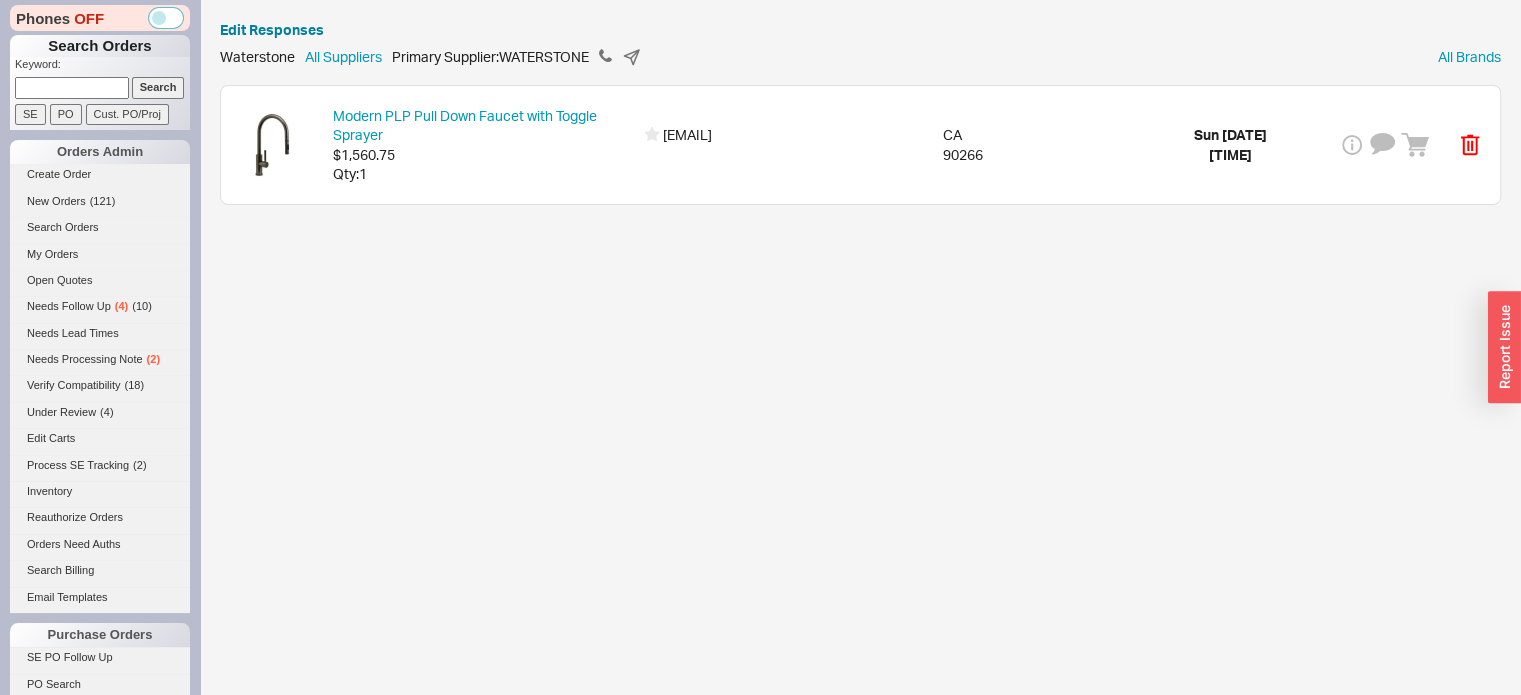 click on "Edit Responses Waterstone All Suppliers Primary Supplier:  WATERSTONE All Brands Modern PLP Pull Down Faucet with Toggle Sprayer $[PRICE] Qty:  1 [EMAIL] Assign | View CA   [POSTAL_CODE] [DAY] [TIME]" at bounding box center [860, 112] 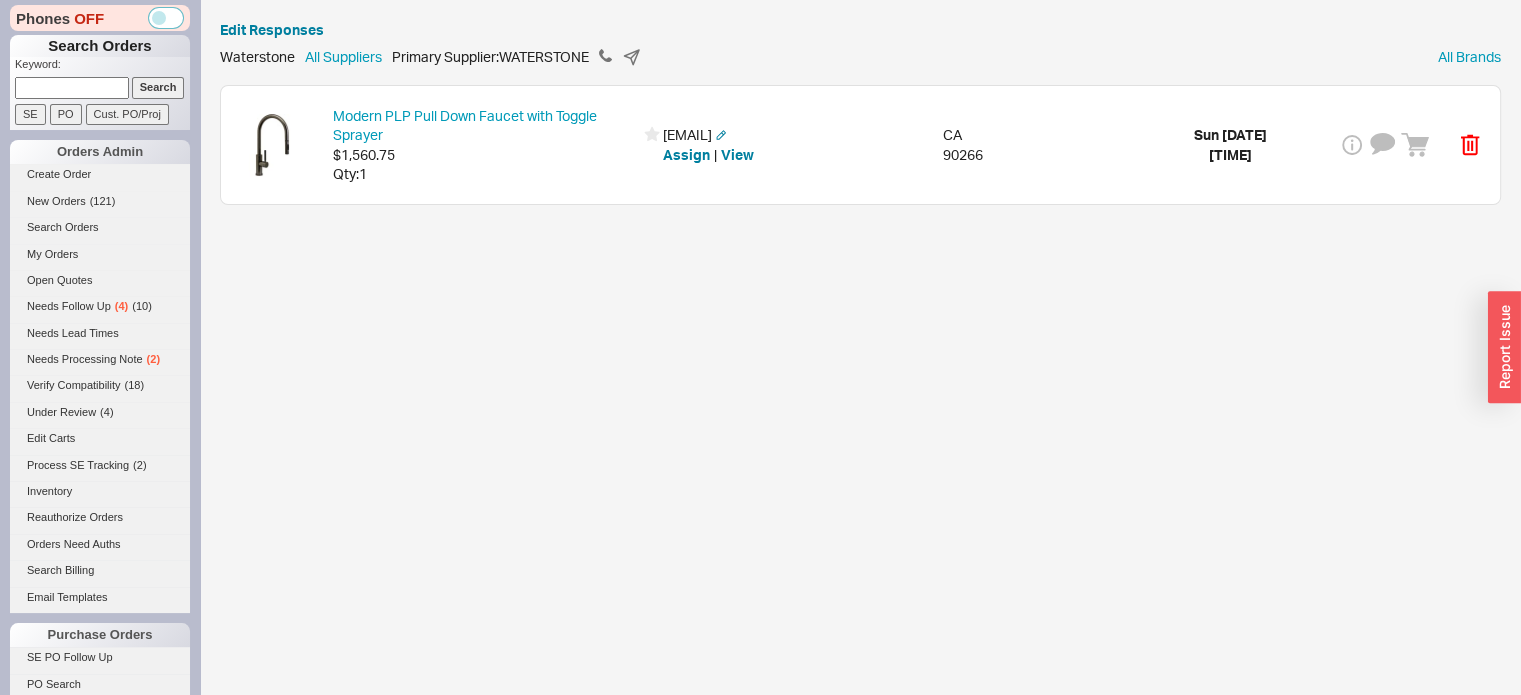 click on "Modern PLP Pull Down Faucet with Toggle Sprayer $1,560.75 Qty:  1 brendarandall@me.com Assign | View CA   90266 Sun 20 12:17 AM" at bounding box center [860, 145] 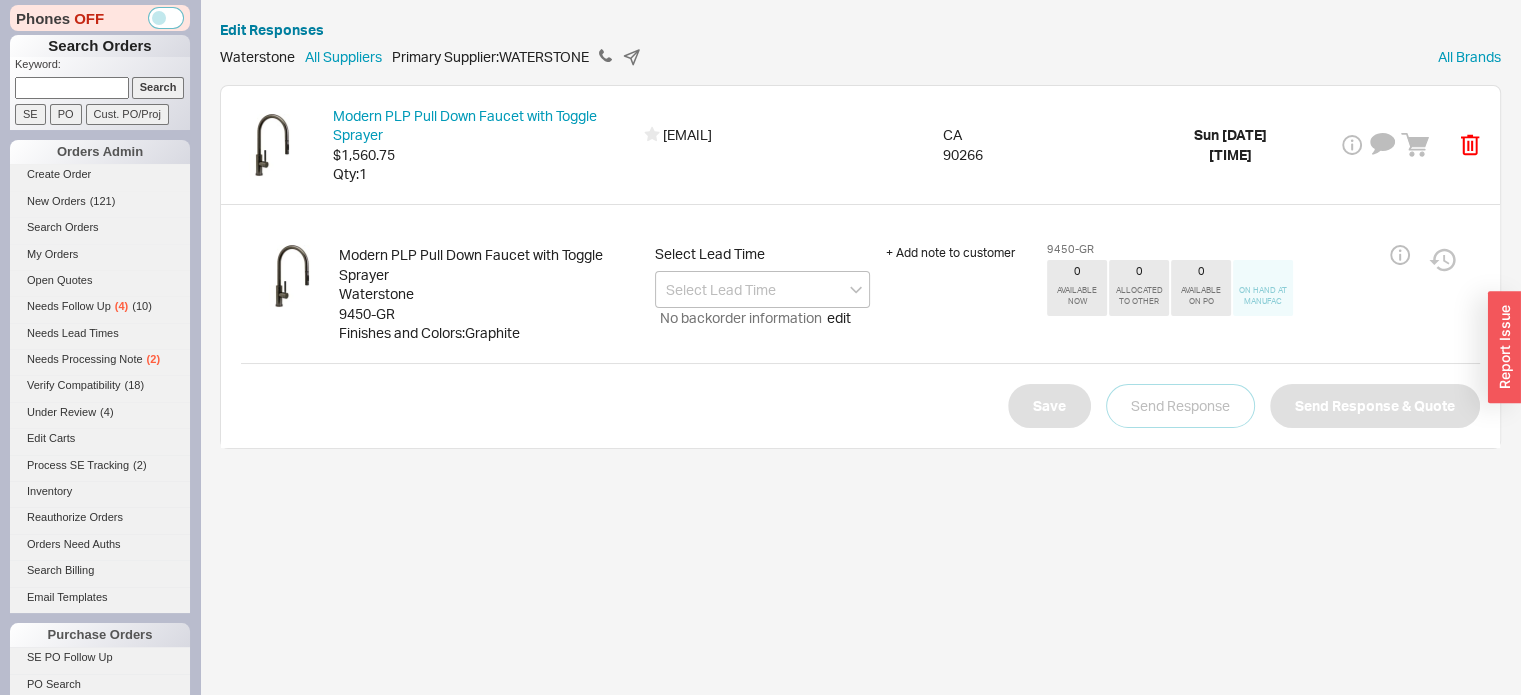 click on "9450-GR" at bounding box center (489, 314) 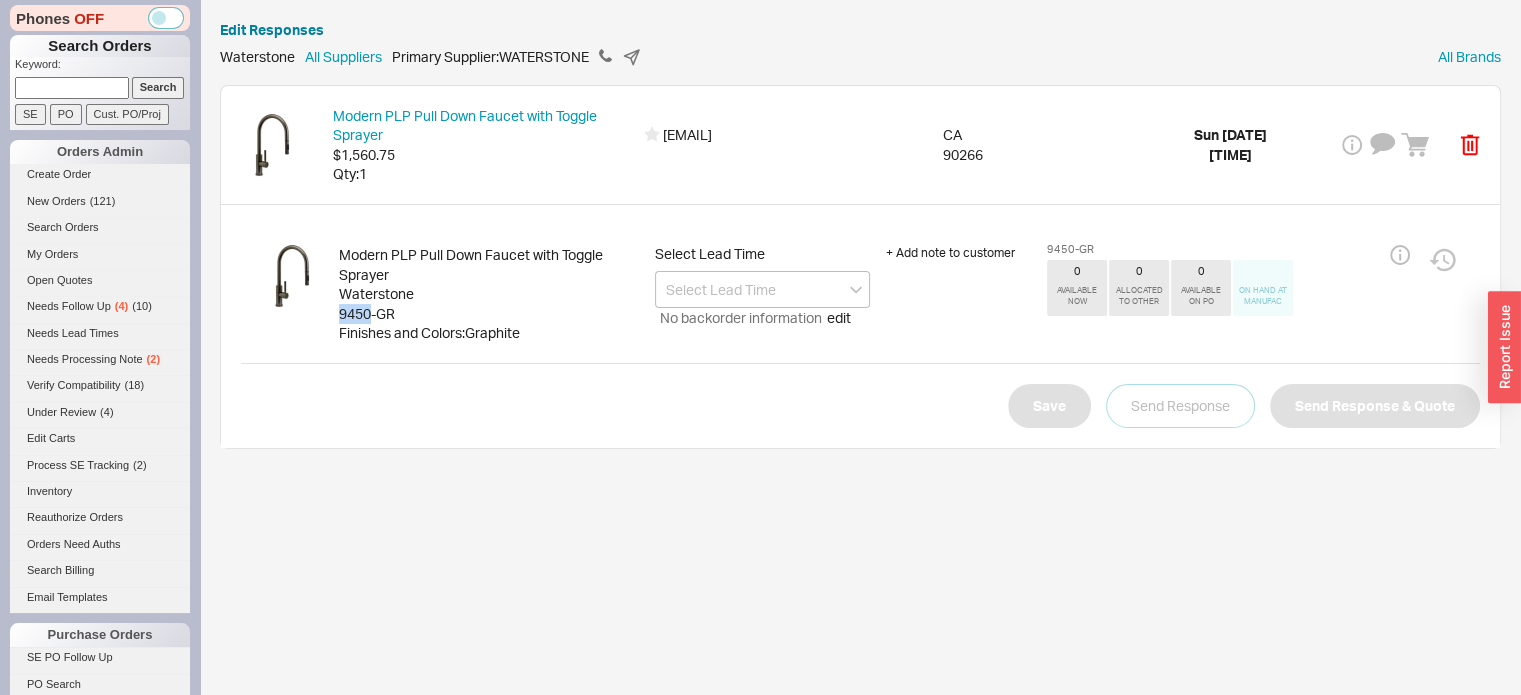 click on "9450-GR" at bounding box center [489, 314] 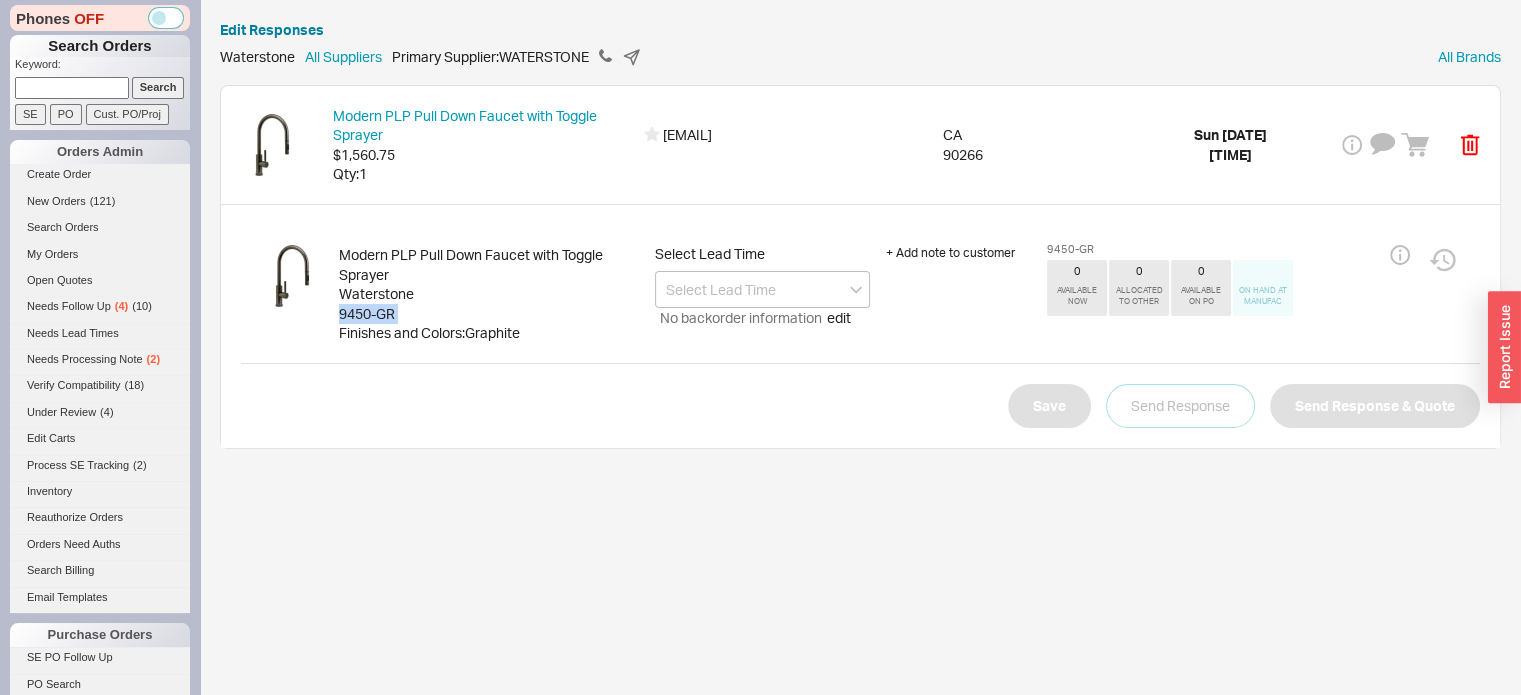 click on "9450-GR" at bounding box center (489, 314) 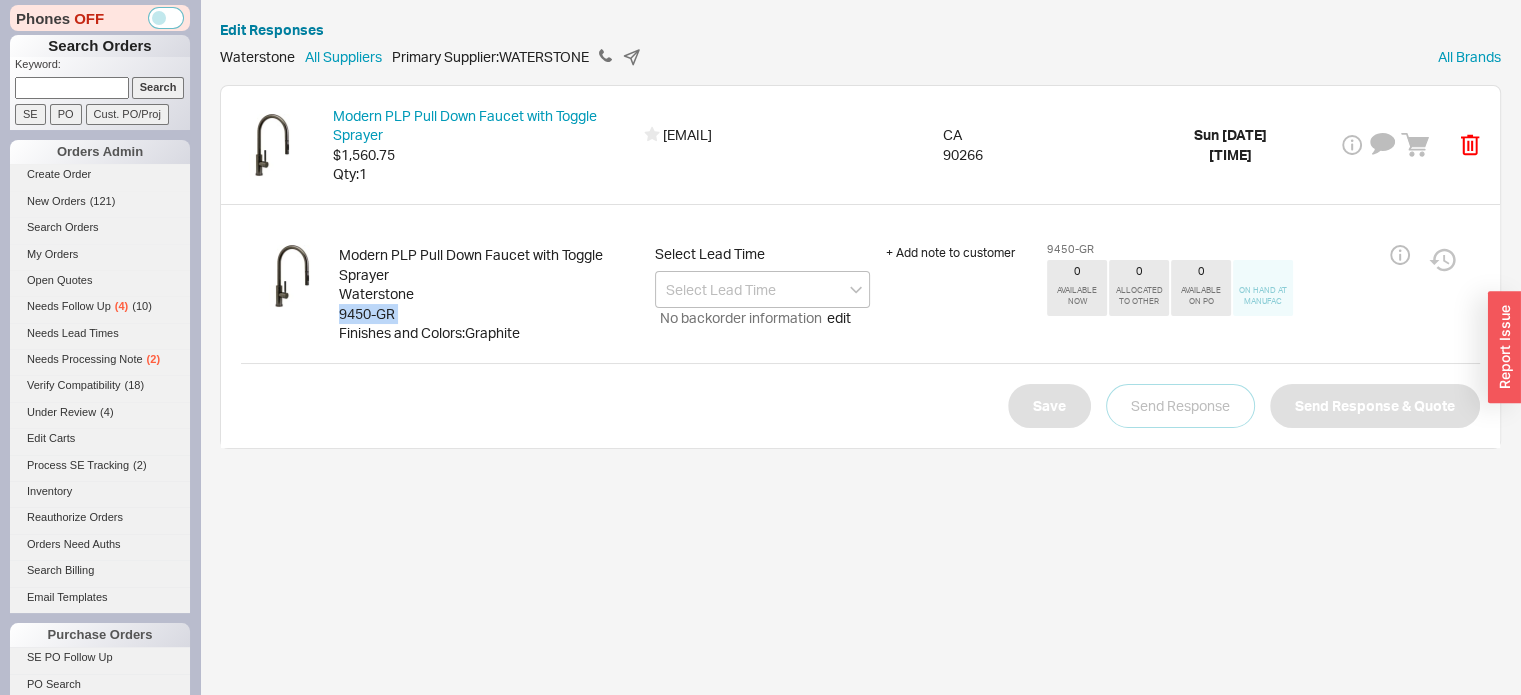 copy on "9450-GR" 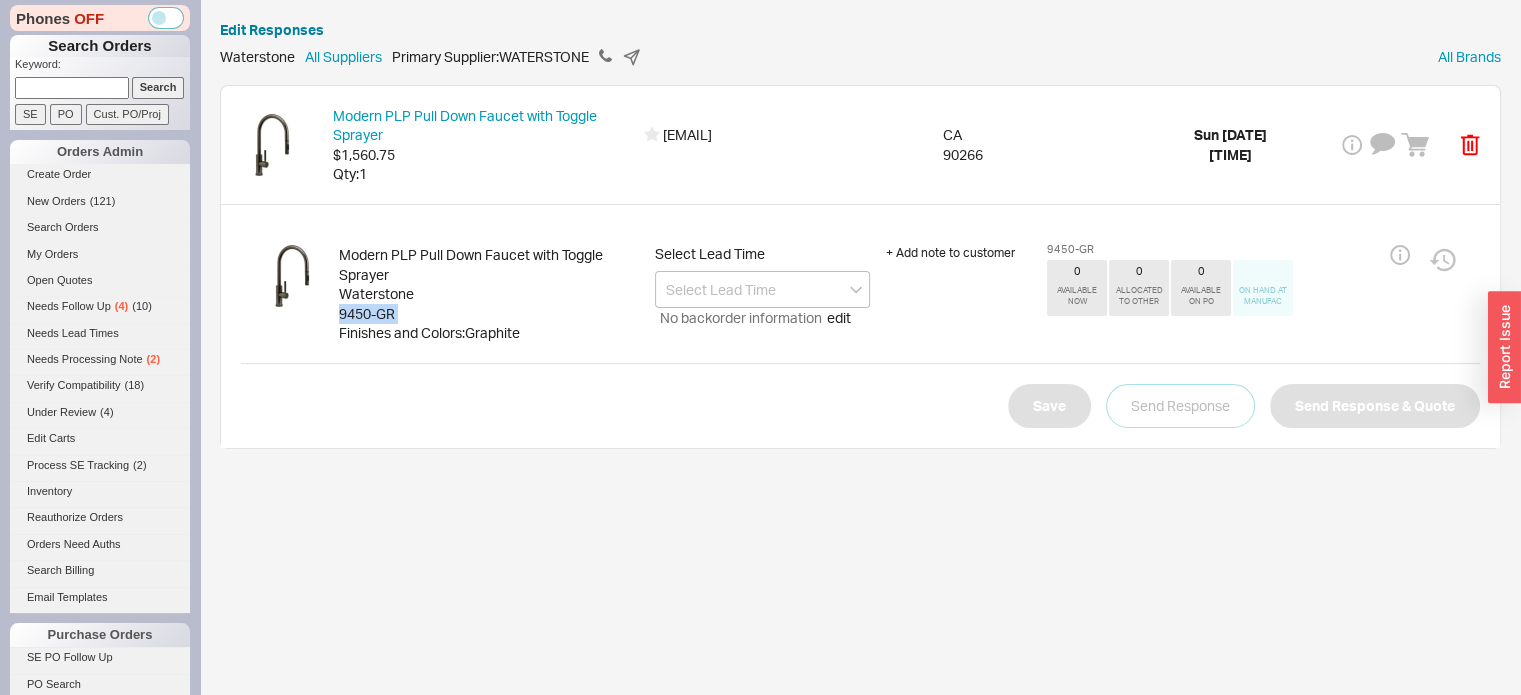 click on "9450-GR" at bounding box center [489, 314] 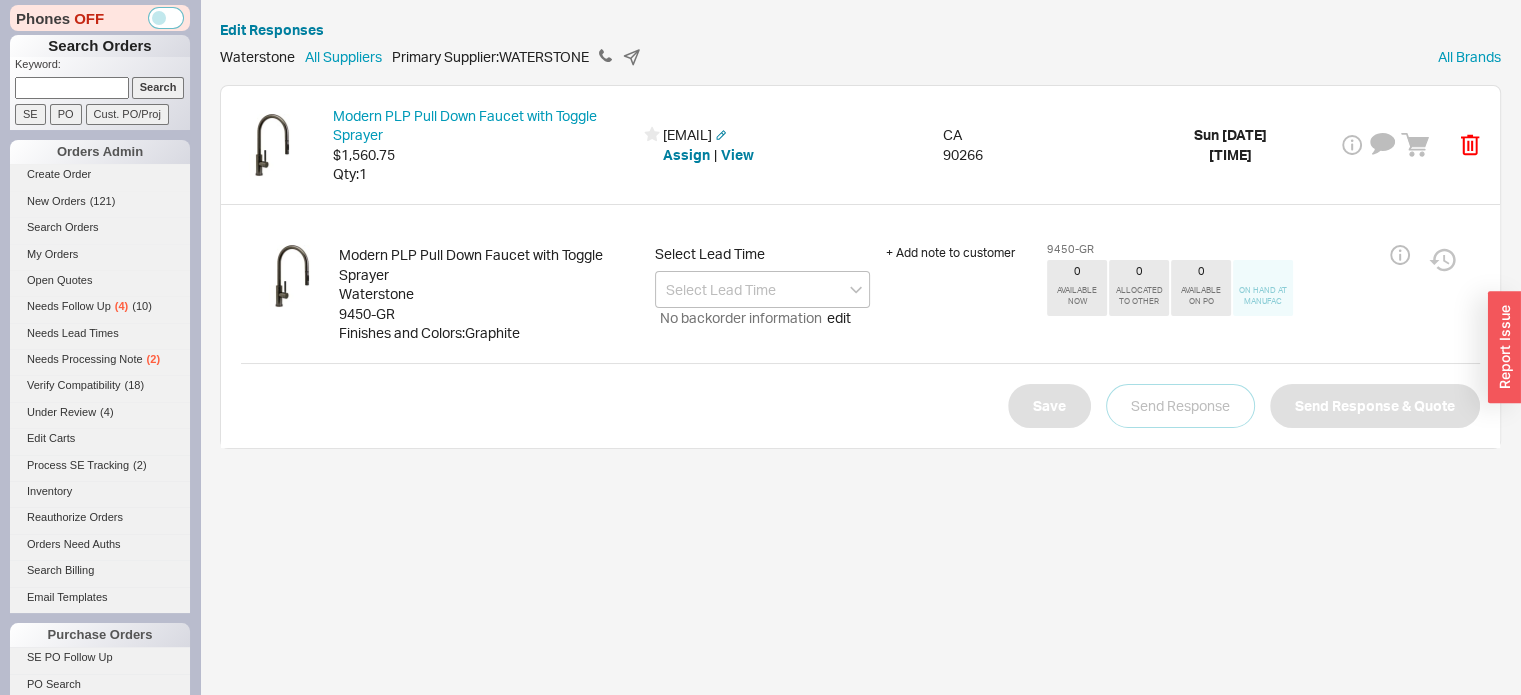 click on "brendarandall@me.com" at bounding box center [687, 135] 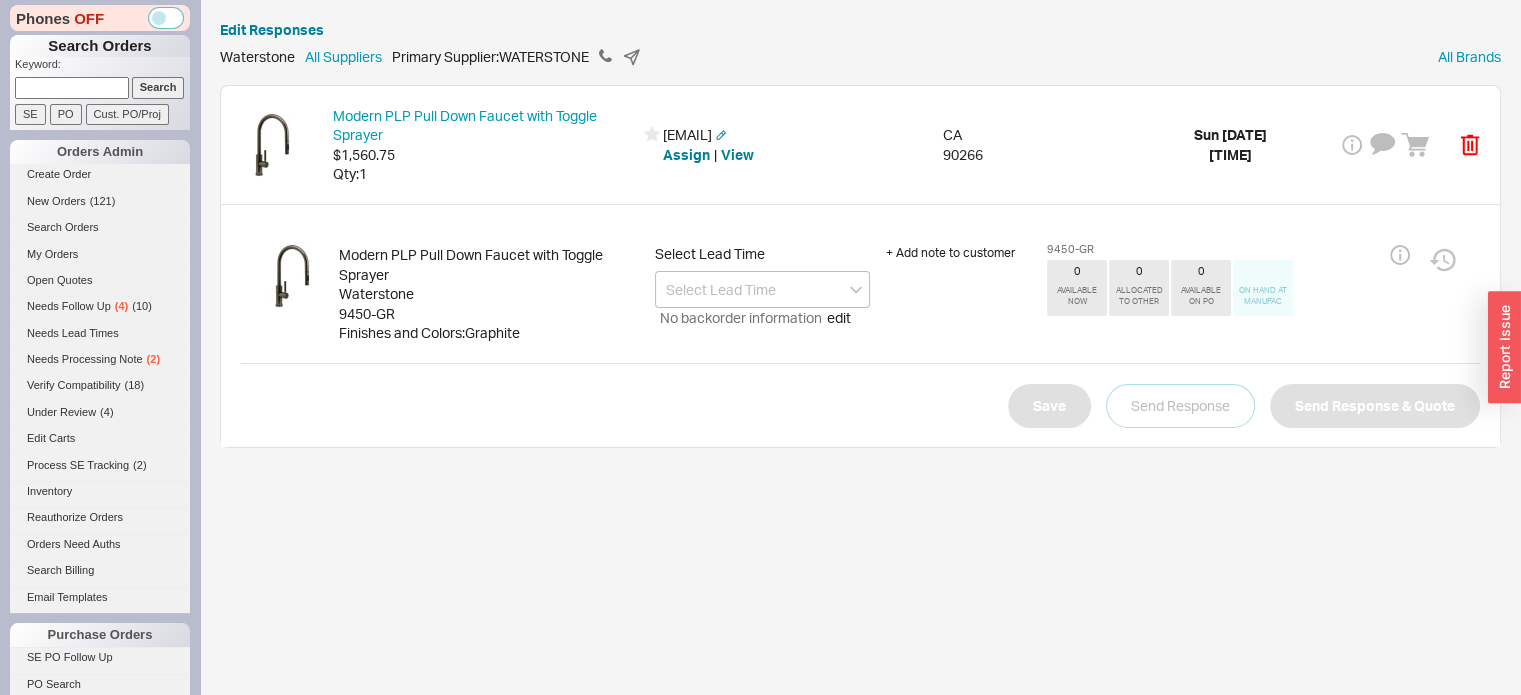 click on "brendarandall@me.com" at bounding box center (687, 135) 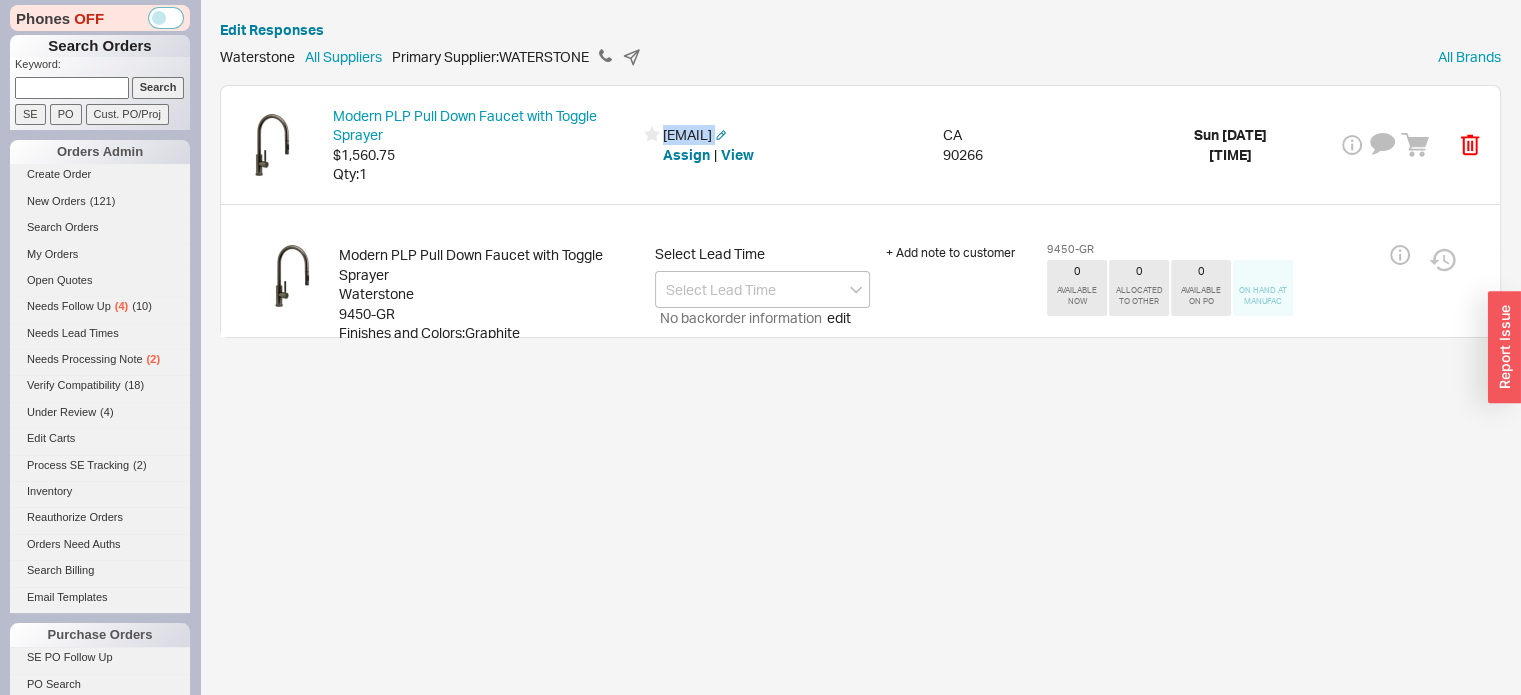 click on "brendarandall@me.com" at bounding box center [687, 135] 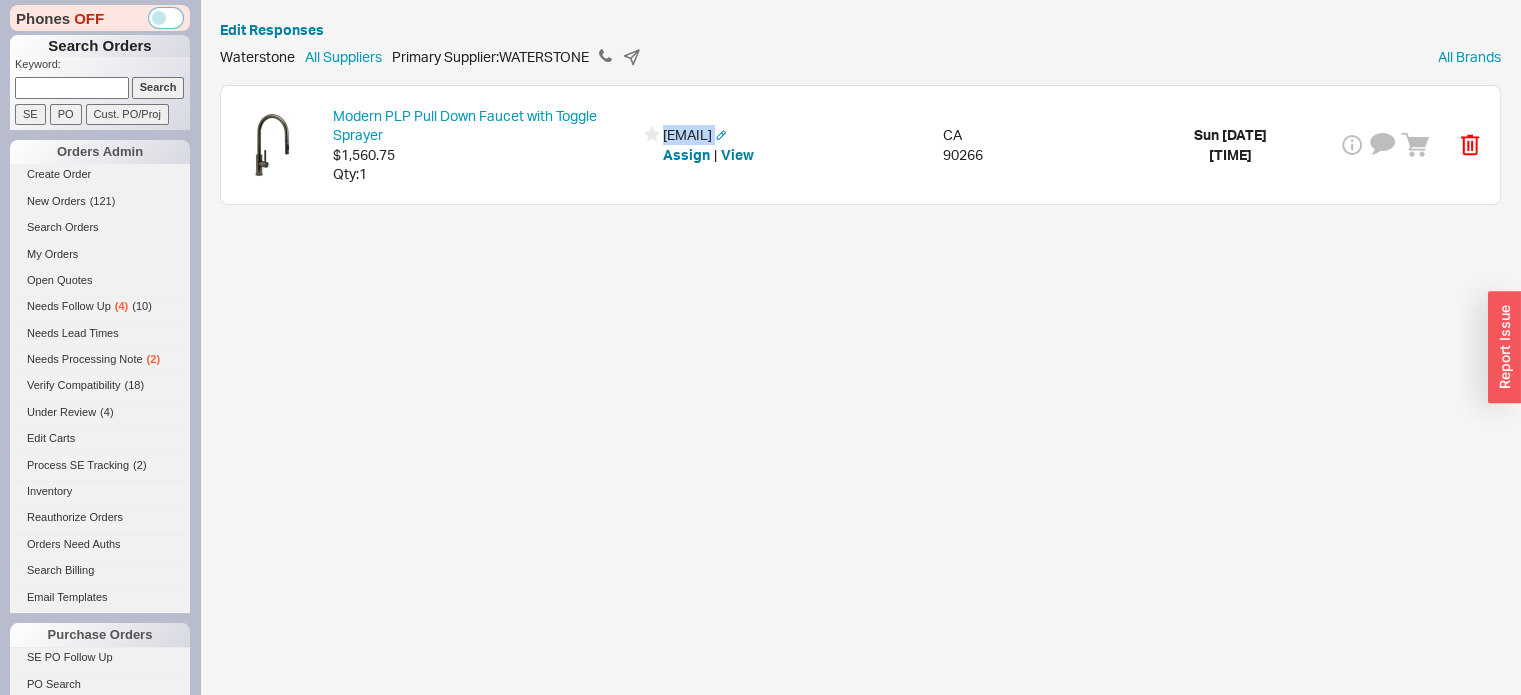 copy on "brendarandall@me.com" 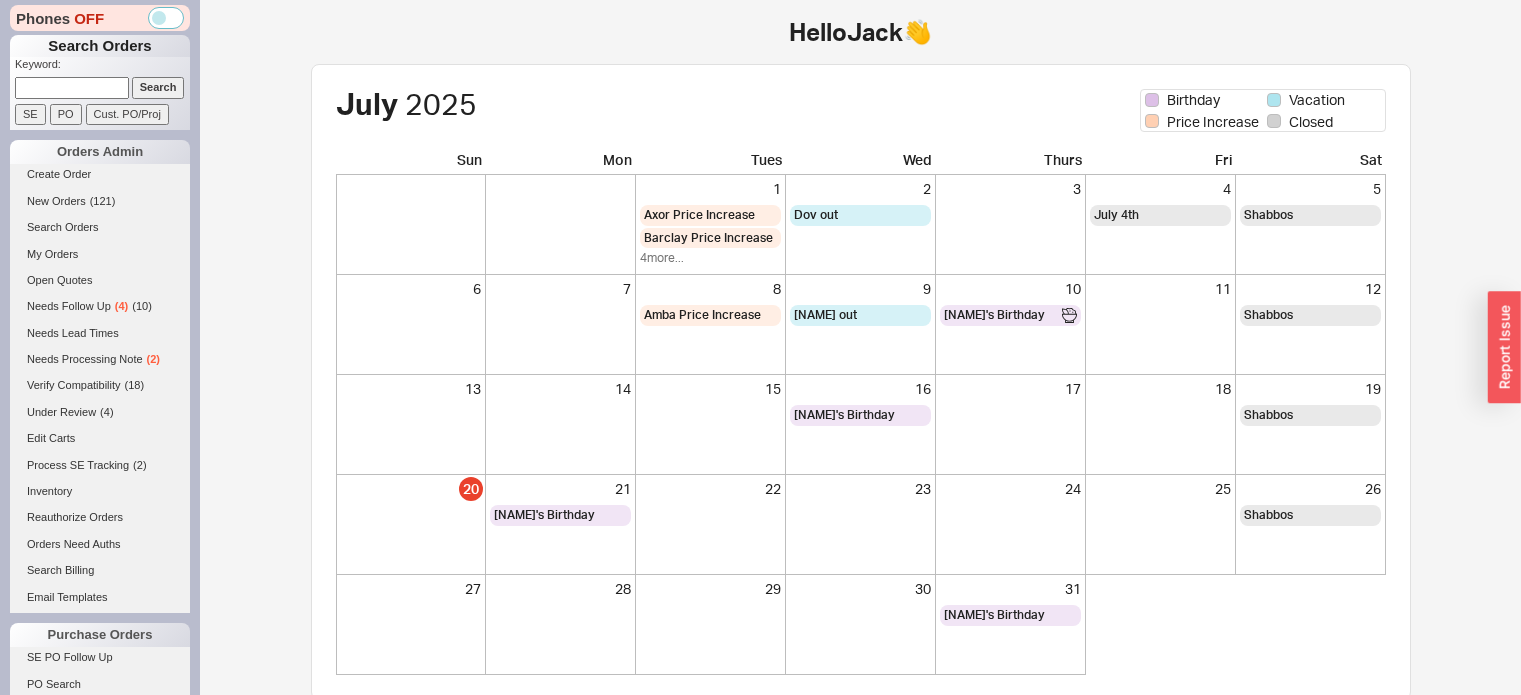 scroll, scrollTop: 0, scrollLeft: 0, axis: both 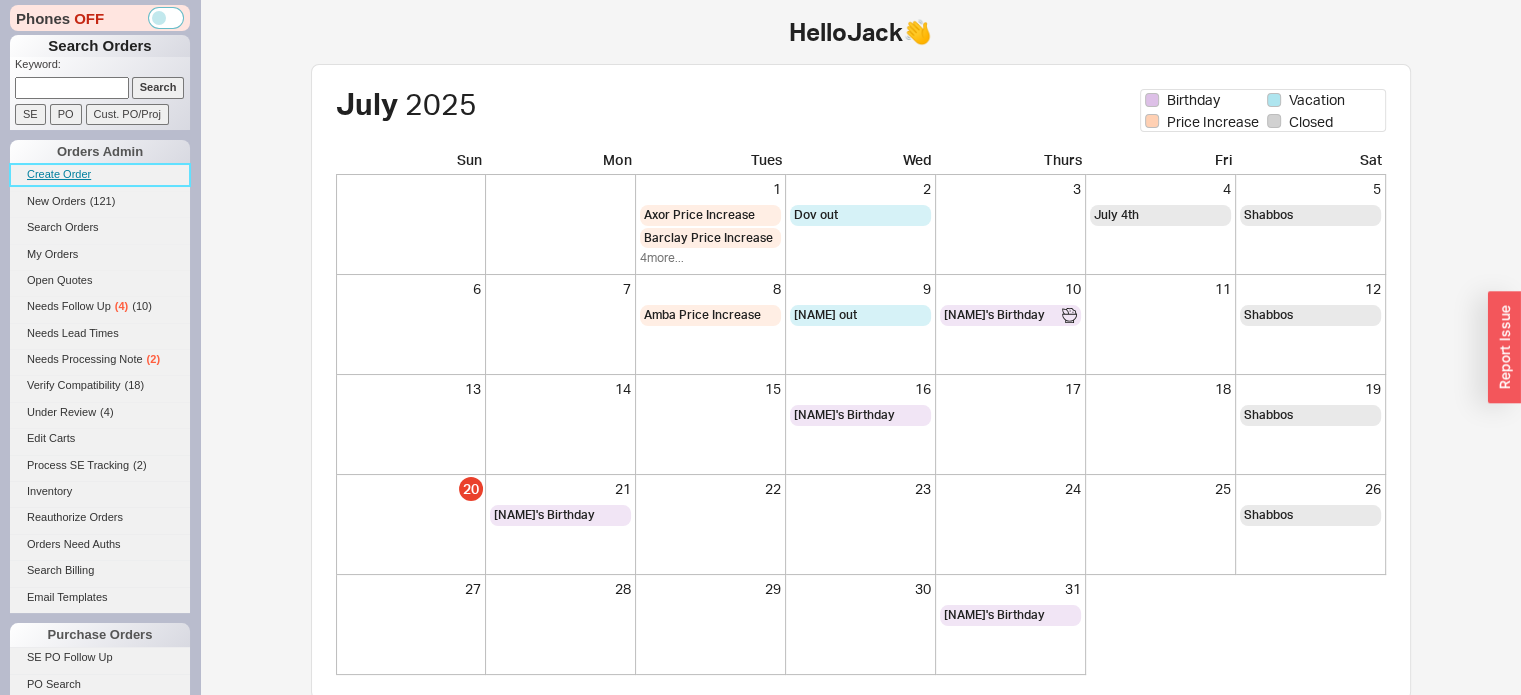 click on "Create Order" at bounding box center (100, 174) 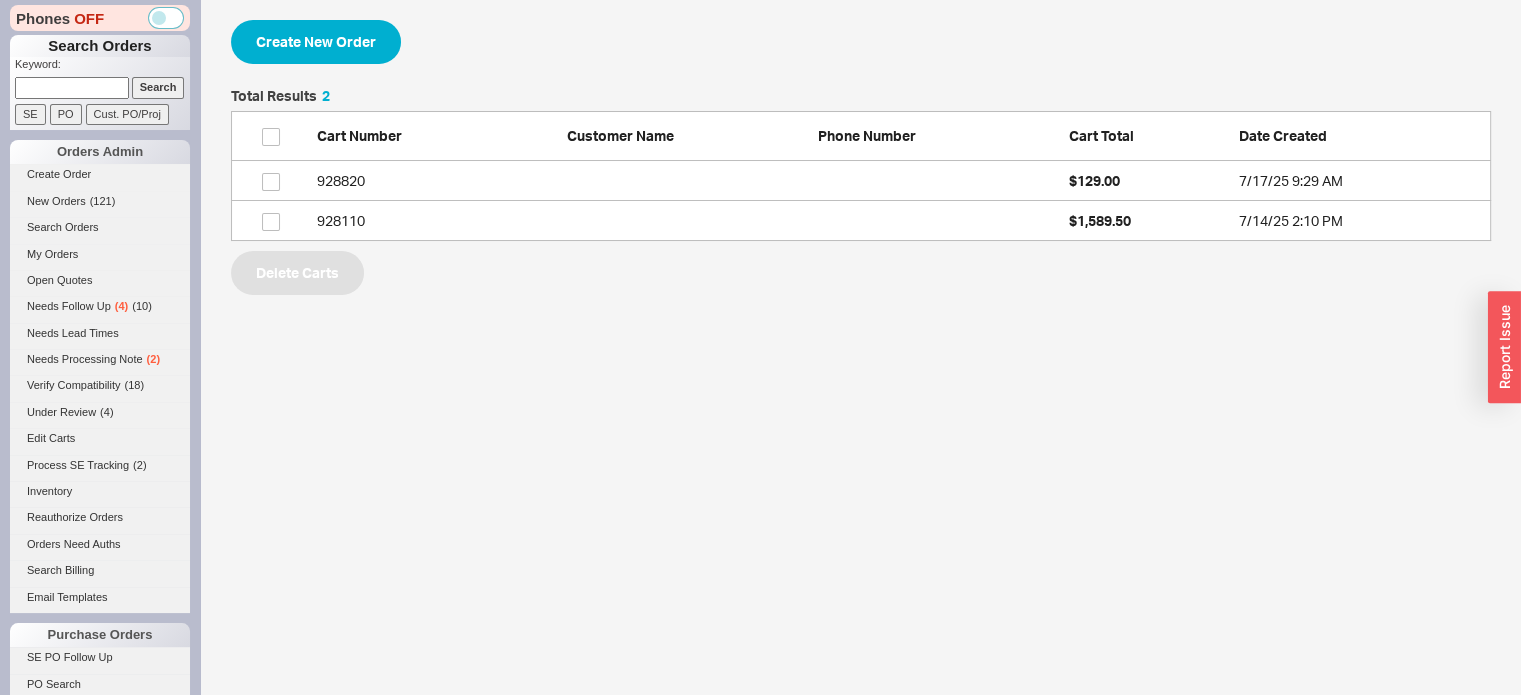 scroll, scrollTop: 16, scrollLeft: 16, axis: both 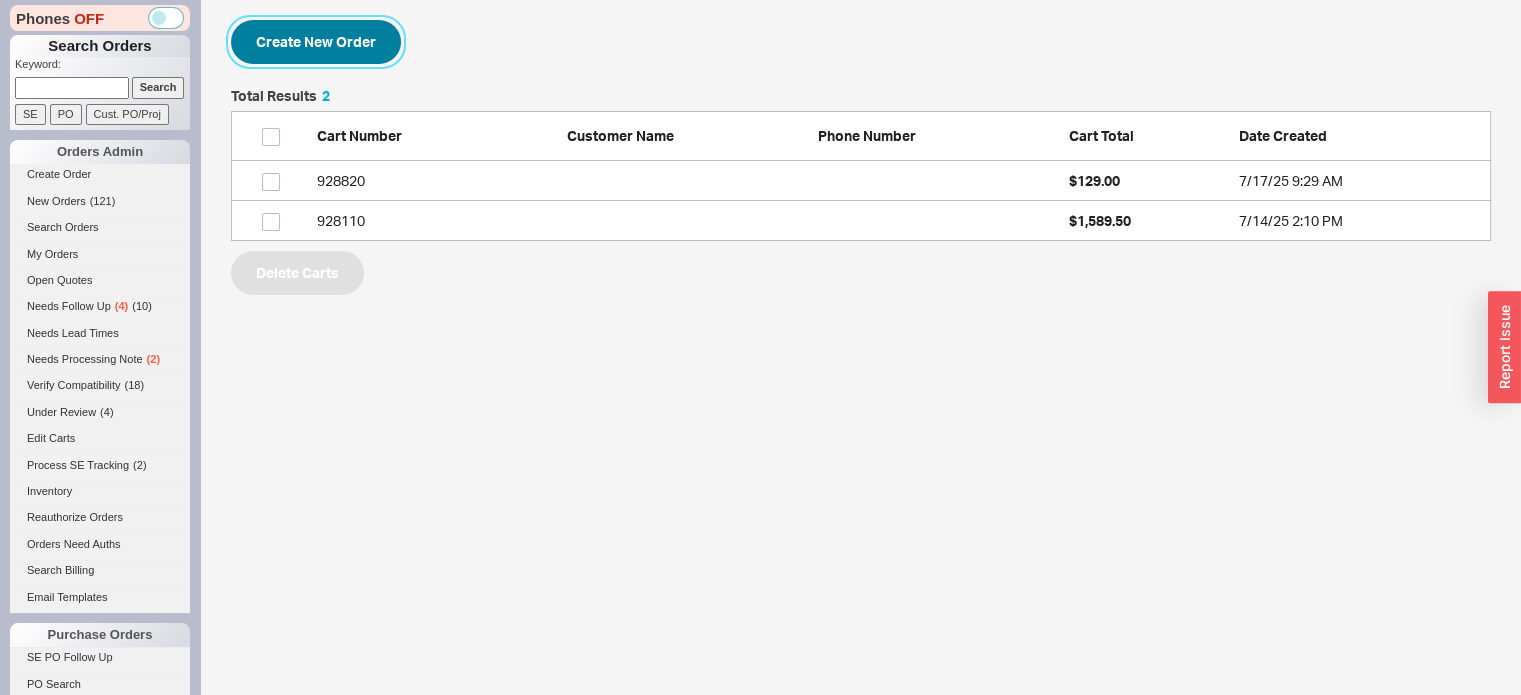 click on "Create New Order" at bounding box center [316, 42] 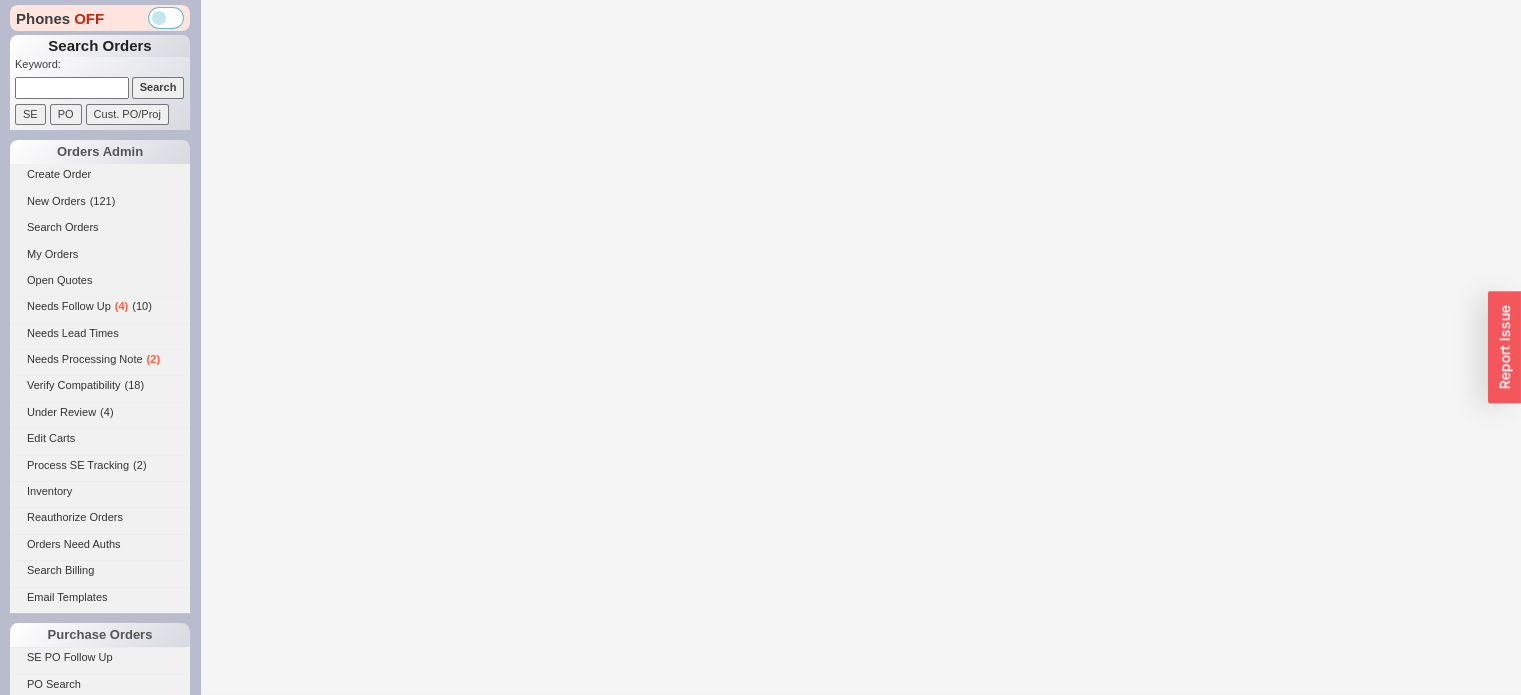 select on "3" 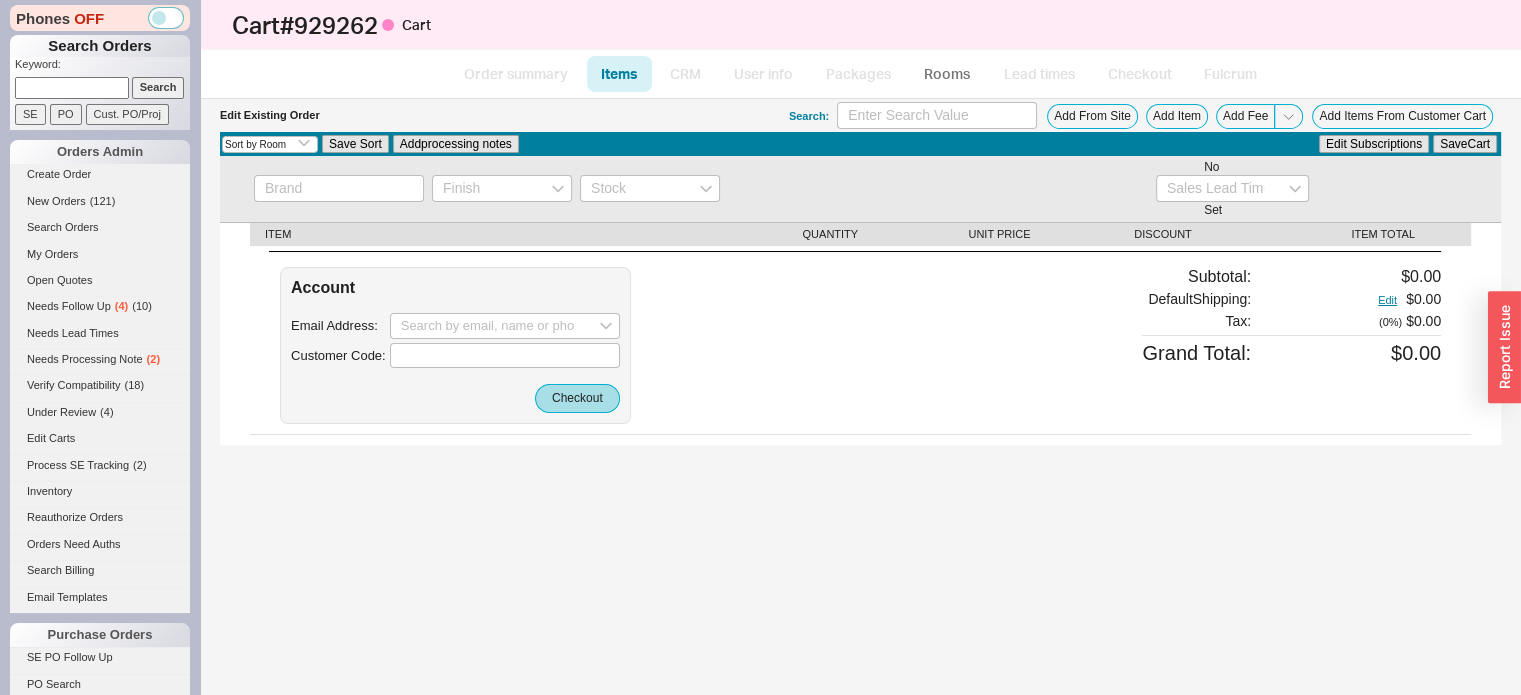 click on "Search: Add From Site Add Item Add Fee Add Items From Customer Cart" at bounding box center (1145, 115) 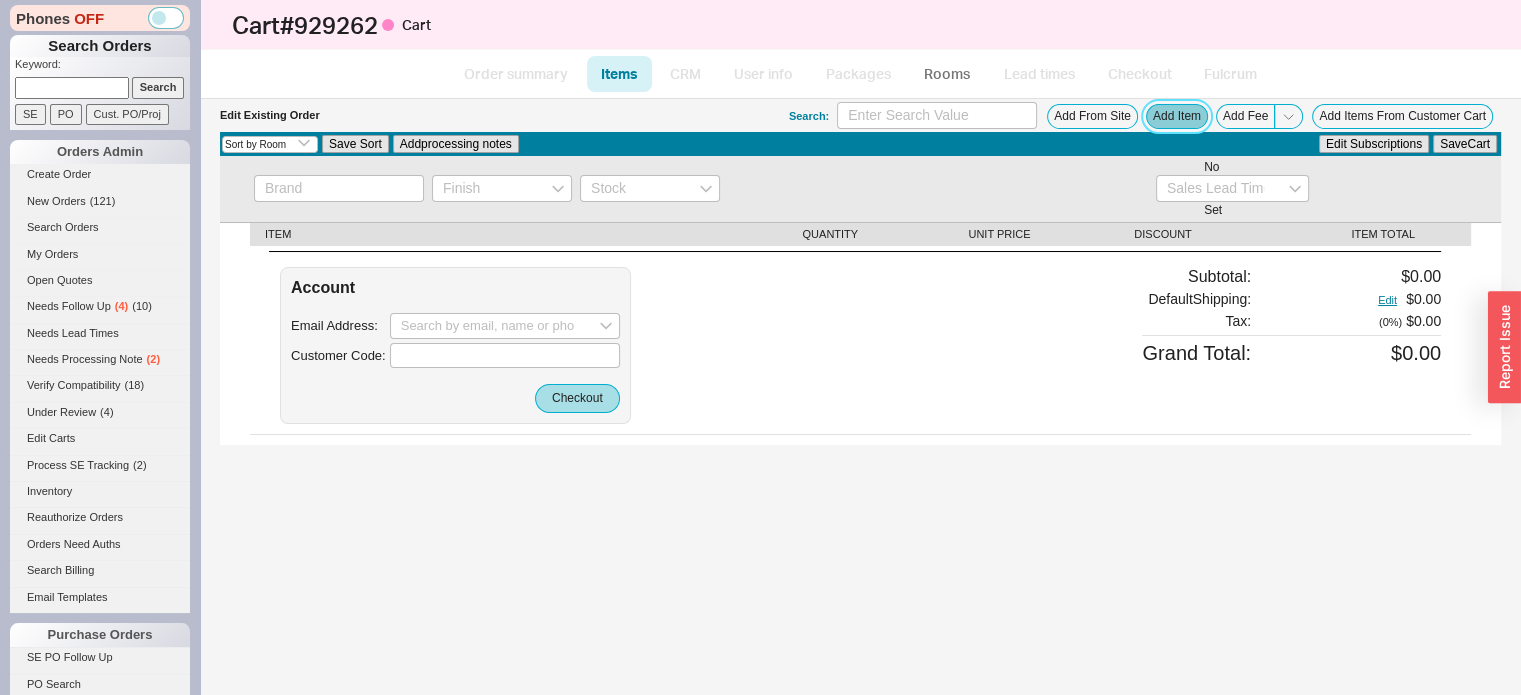 click on "Add Item" at bounding box center [1177, 116] 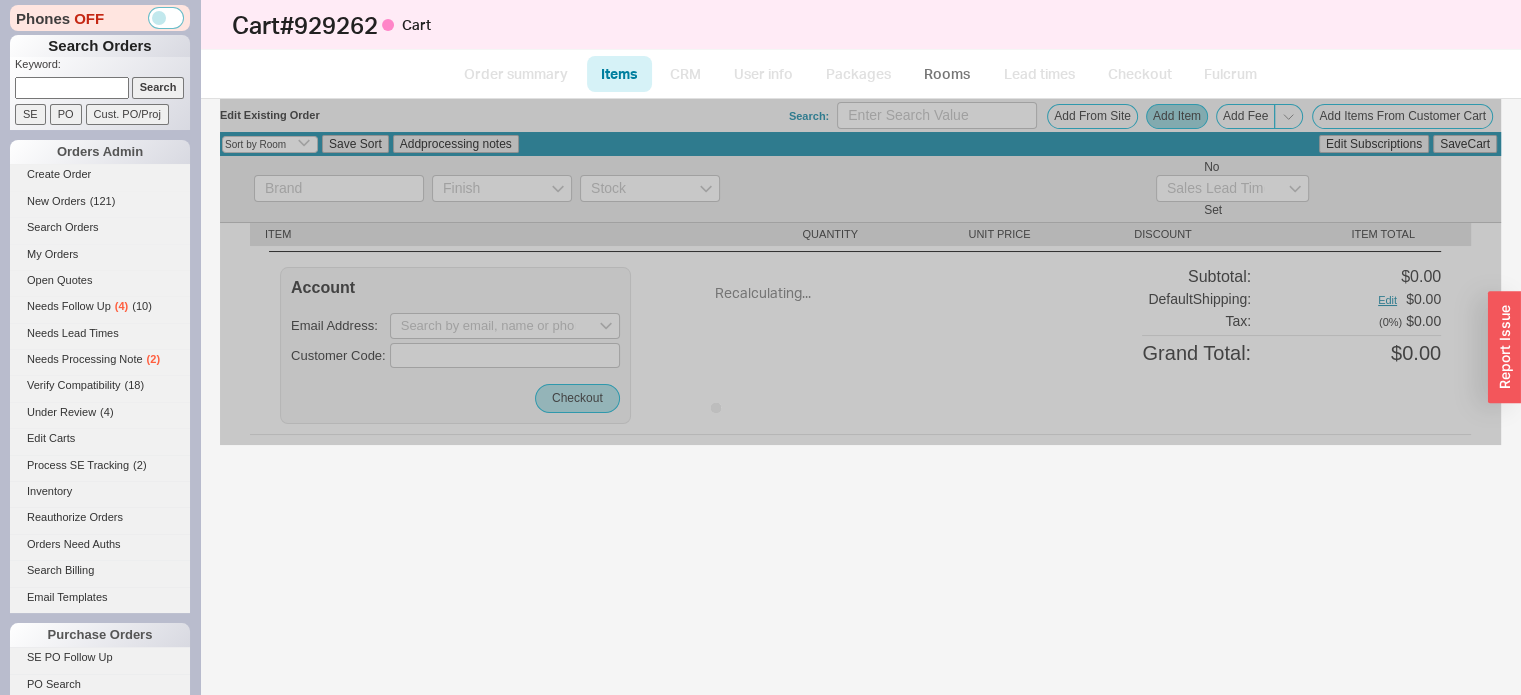 select on "ON_CHECKOUT_AGGREGATED" 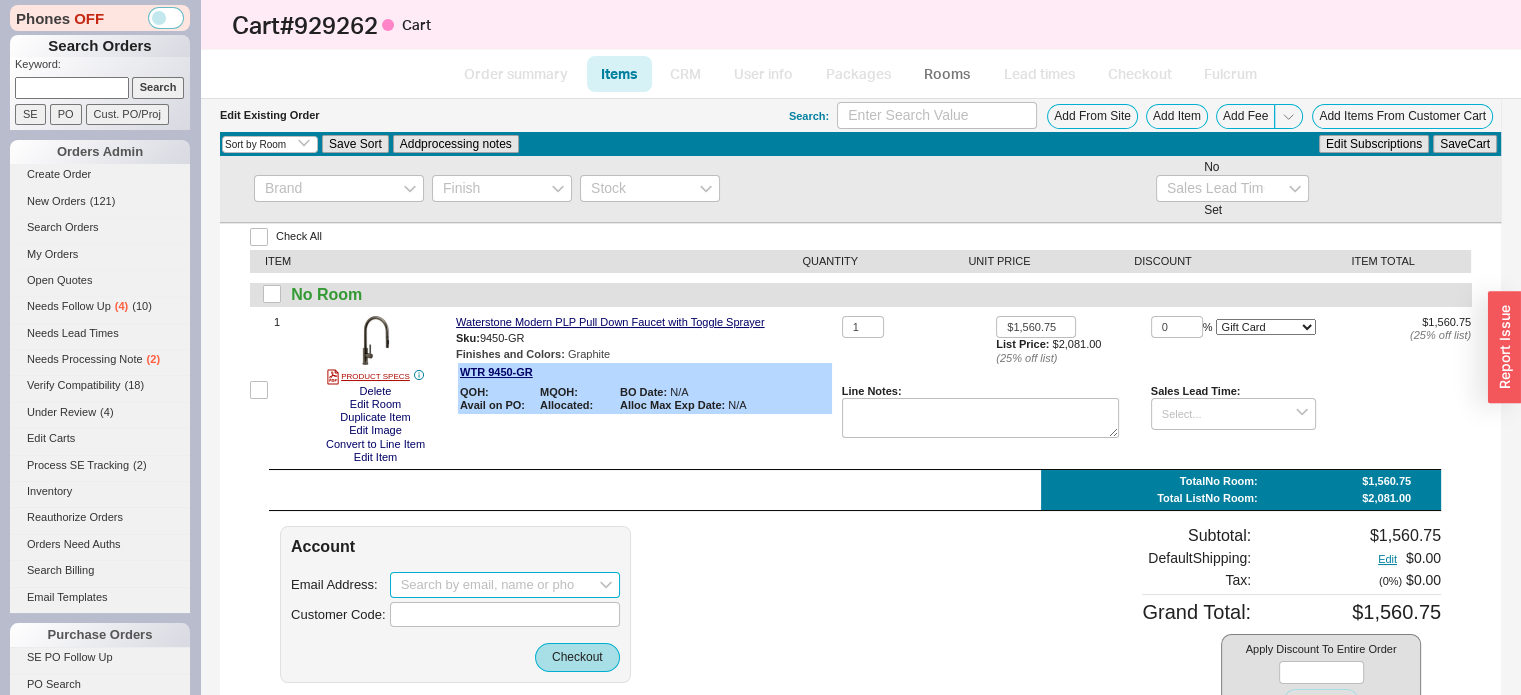click at bounding box center [505, 585] 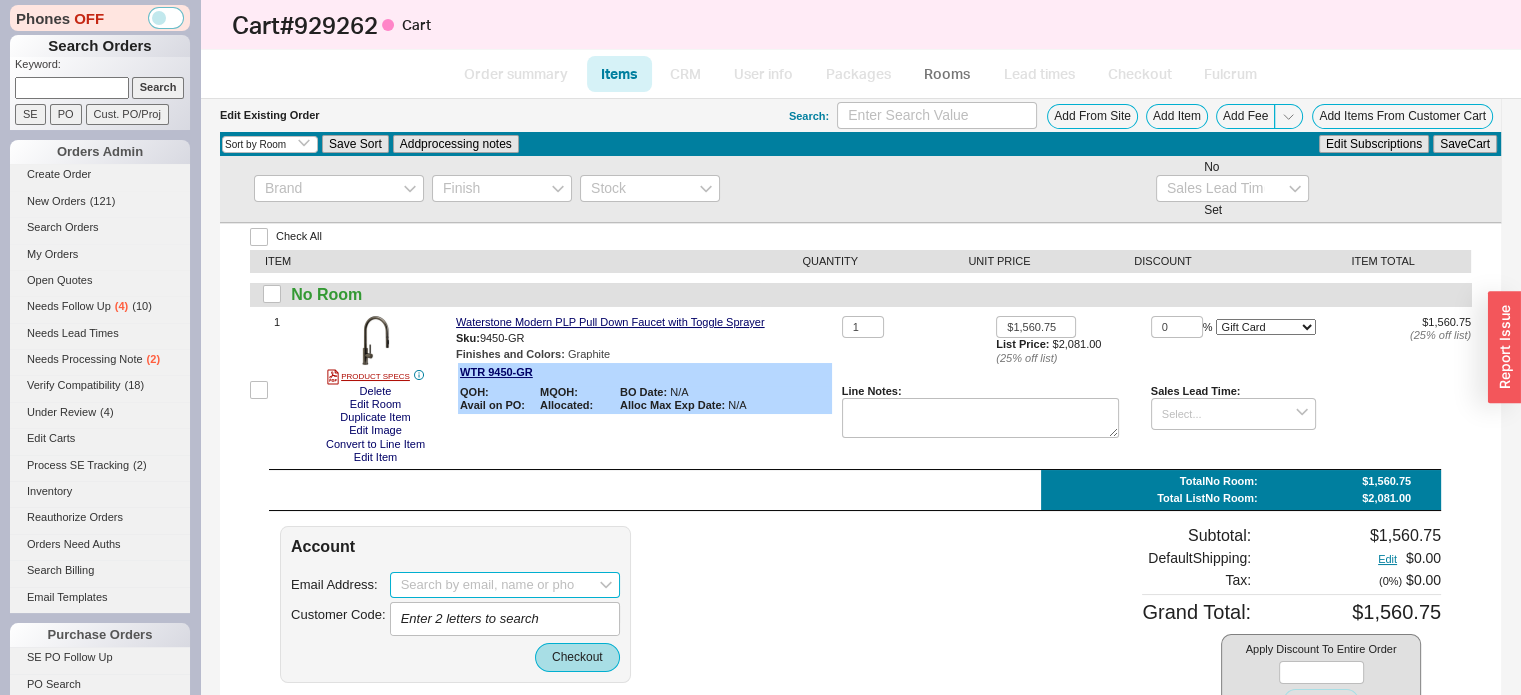 paste on "brendarandall@[DOMAIN]" 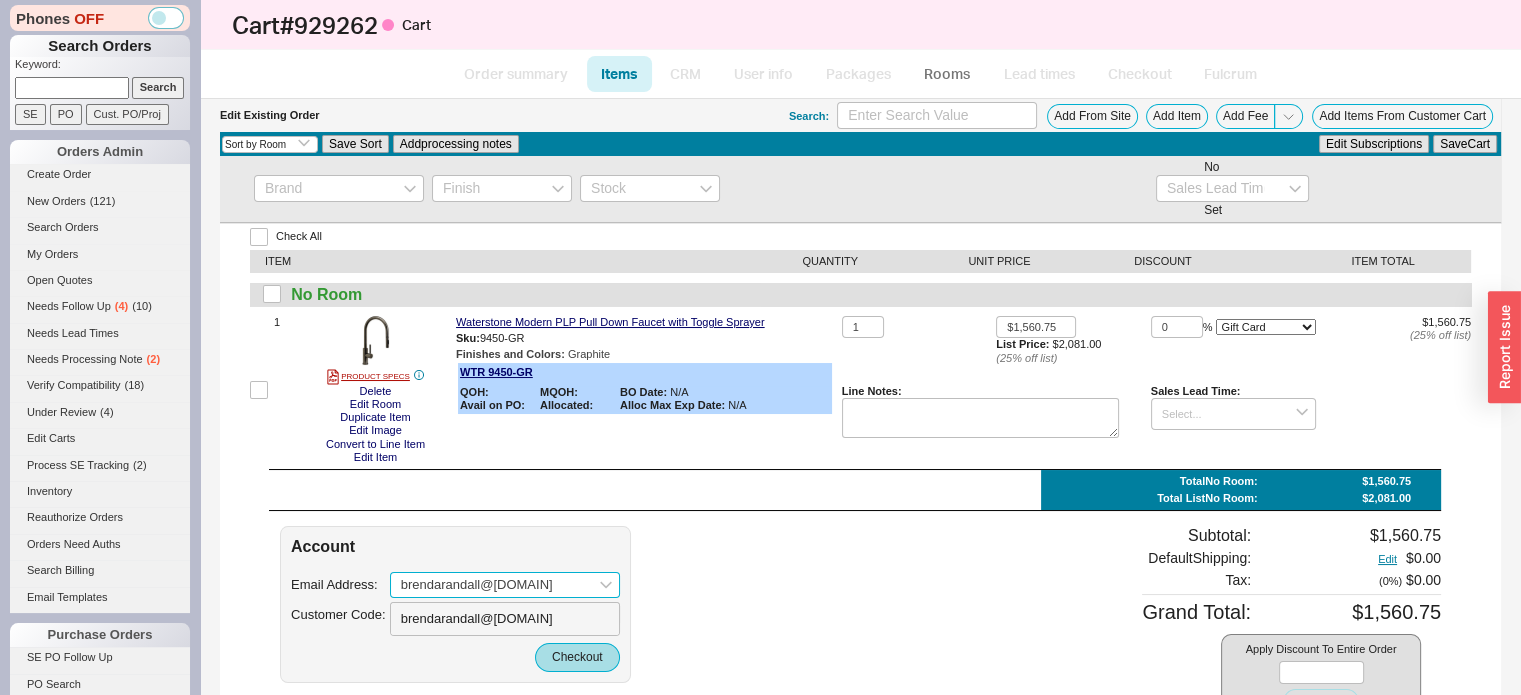 click on "brendarandall@[DOMAIN]" at bounding box center [505, 619] 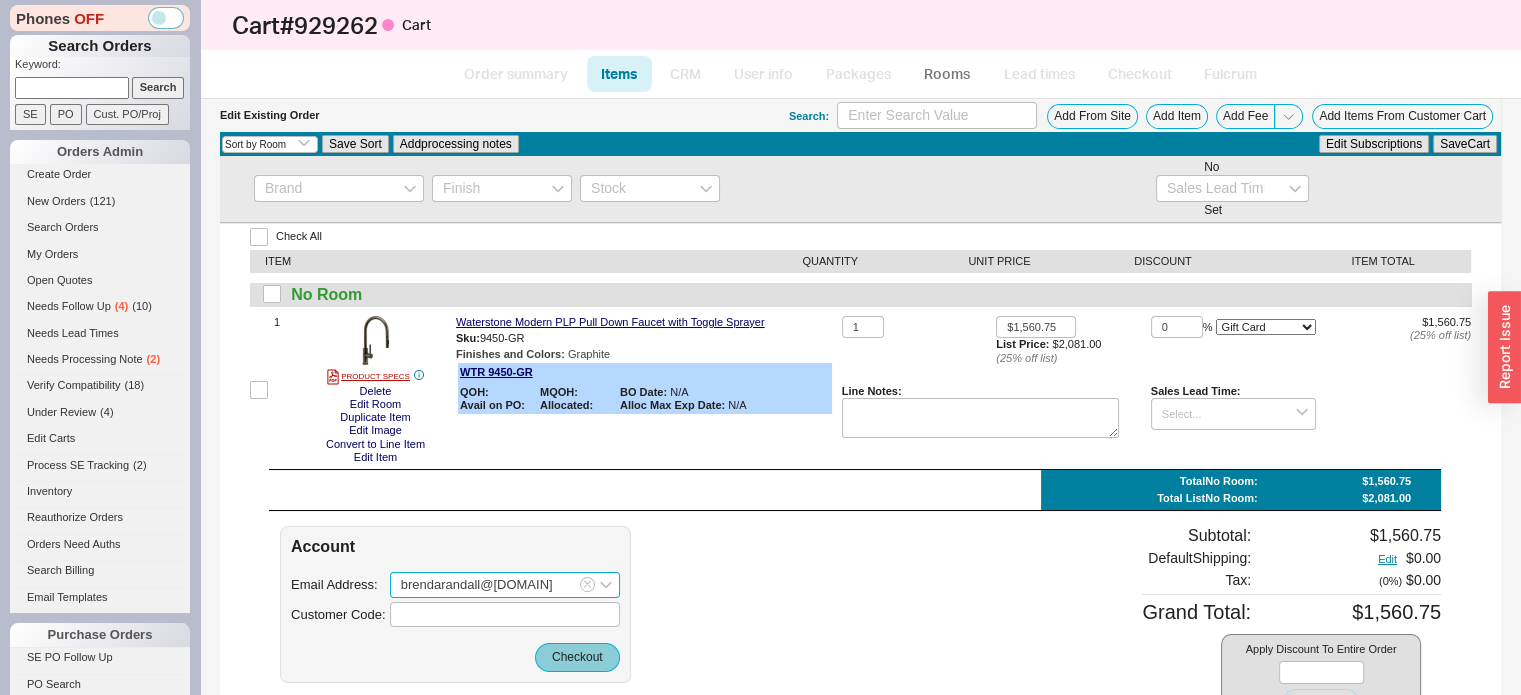 type on "brendarandall@[DOMAIN]" 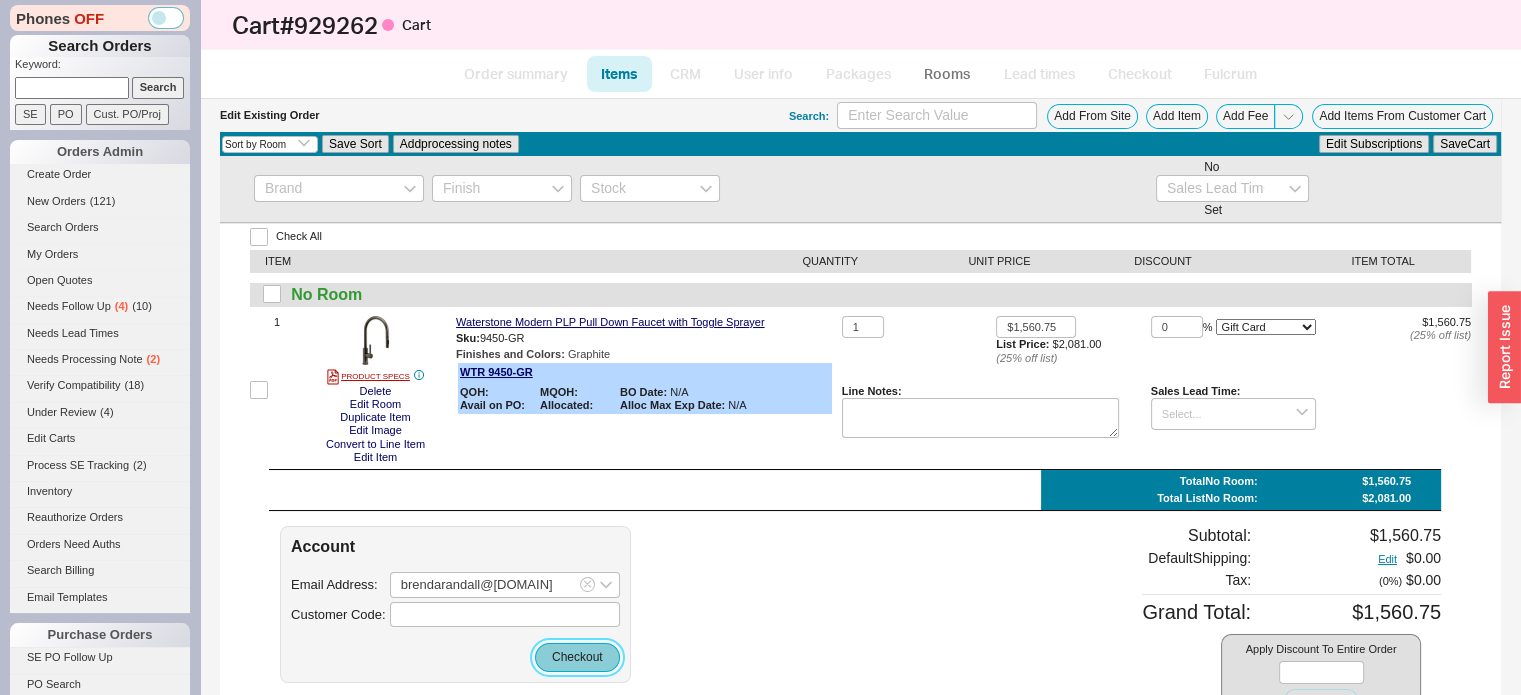 click on "Checkout" at bounding box center (577, 657) 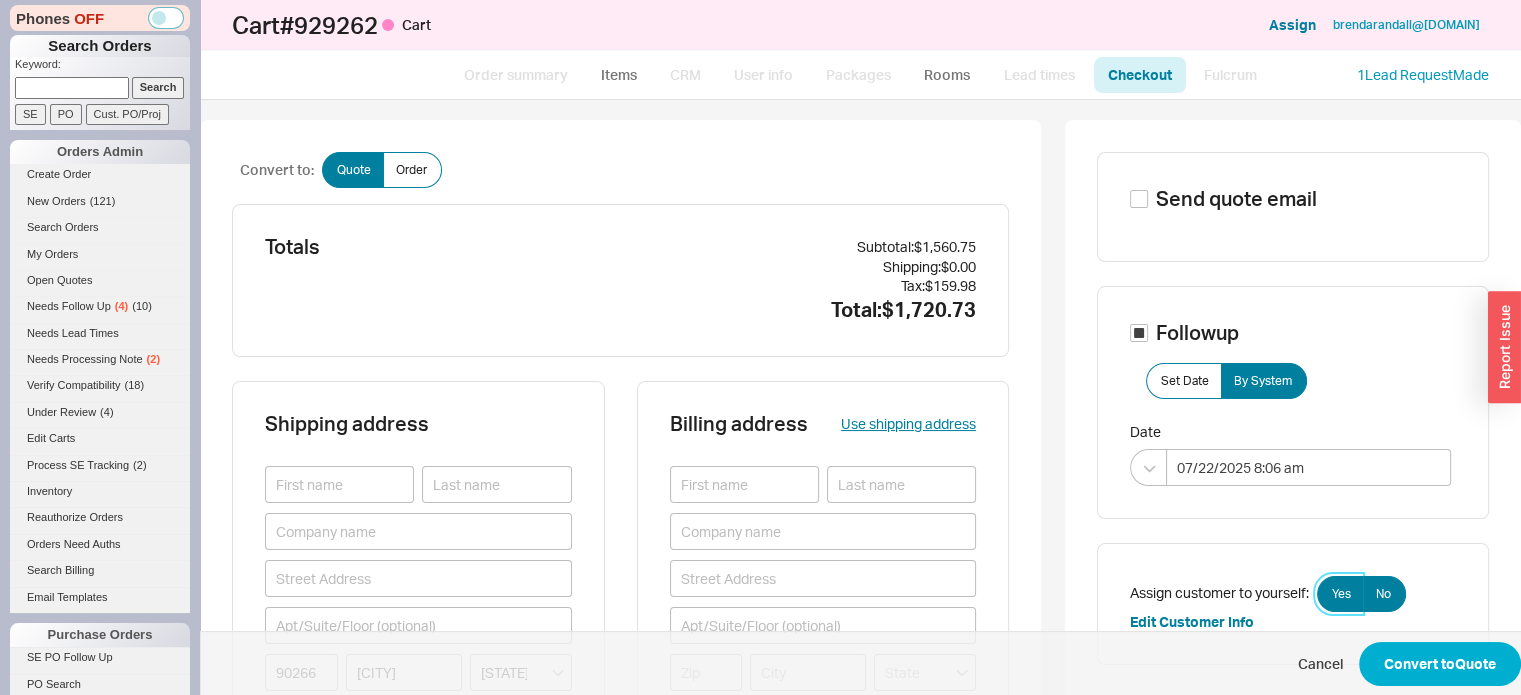 click on "Yes" at bounding box center [1341, 594] 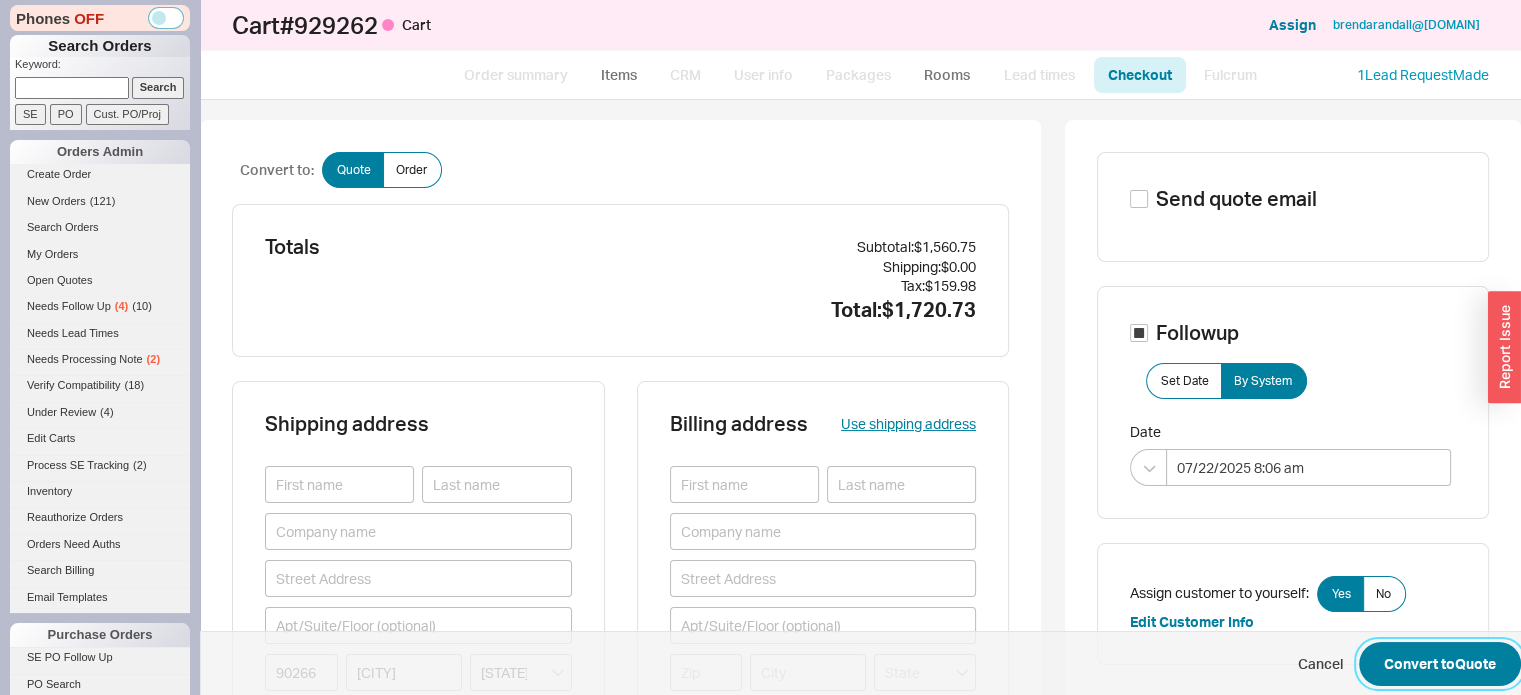 click on "Convert to  Quote" at bounding box center [1440, 664] 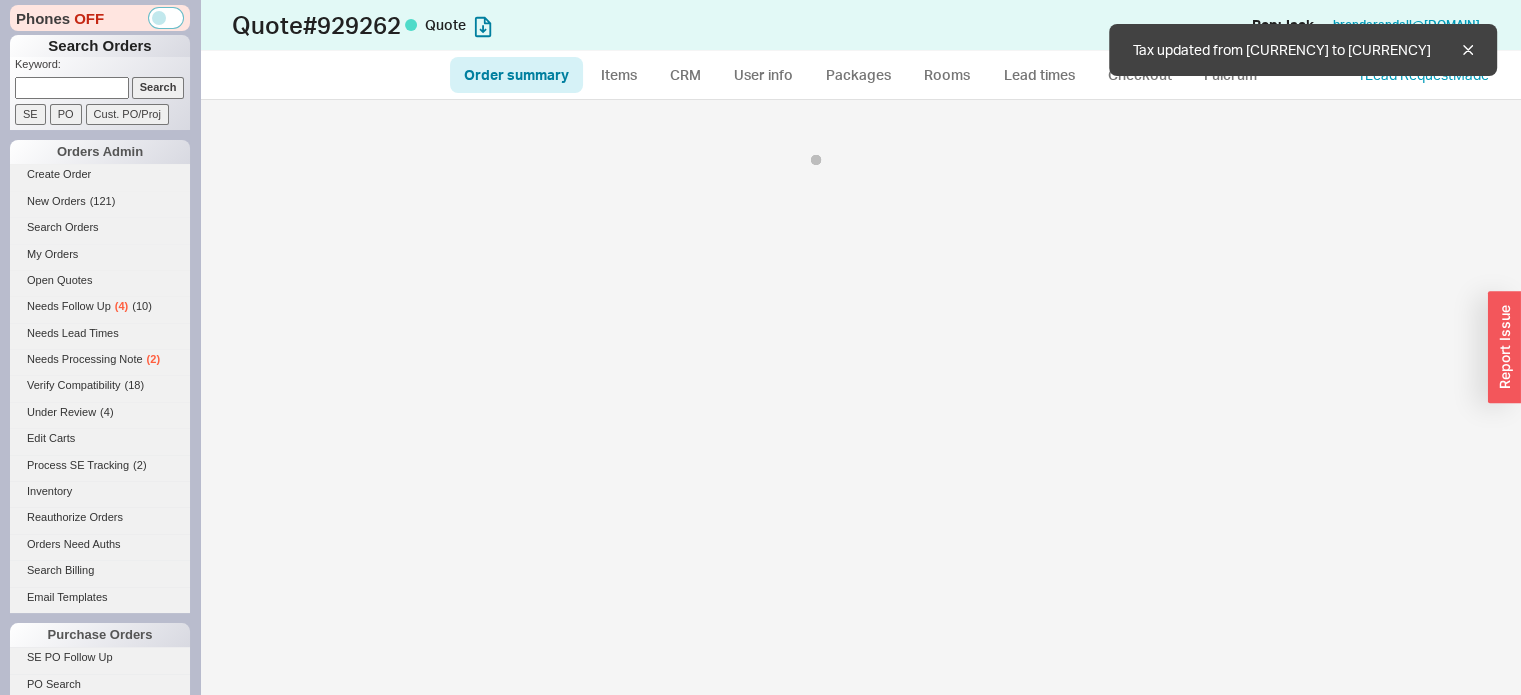 select on "*" 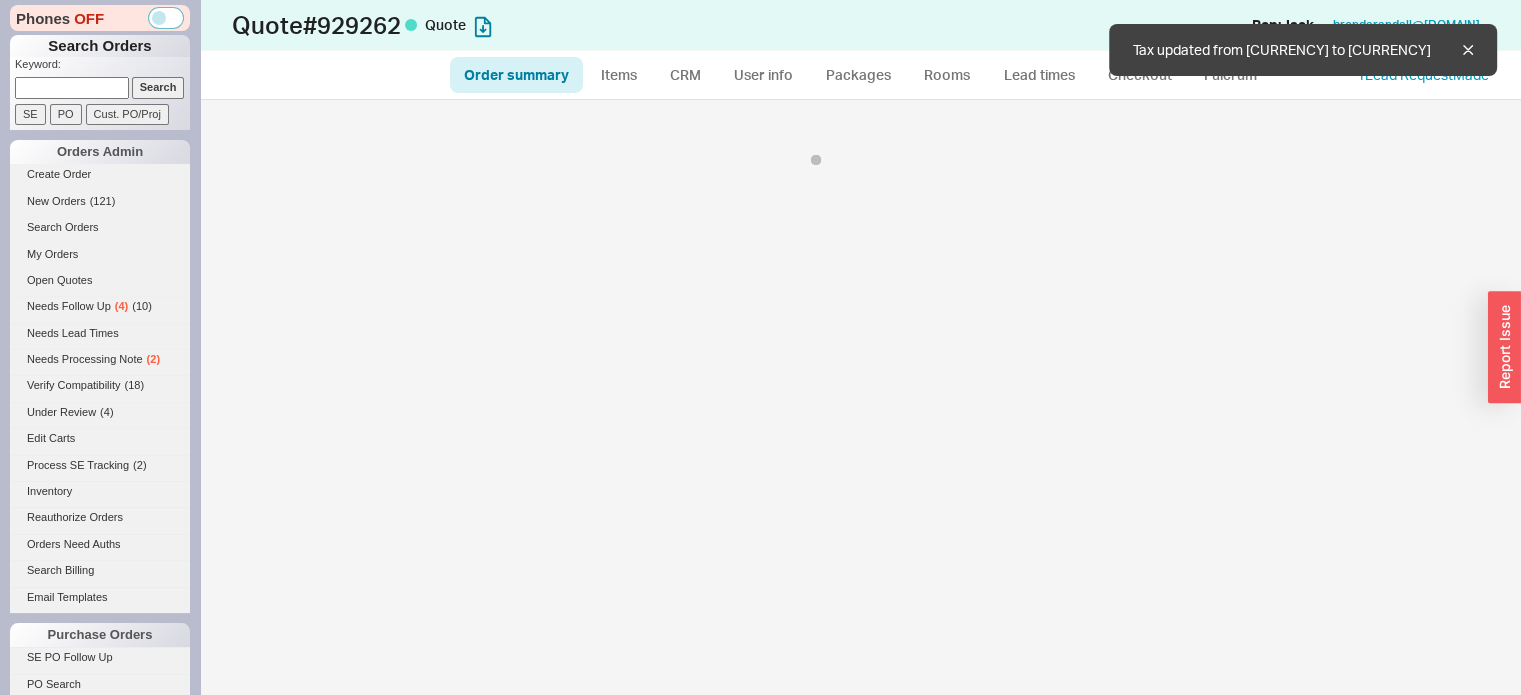 select on "*" 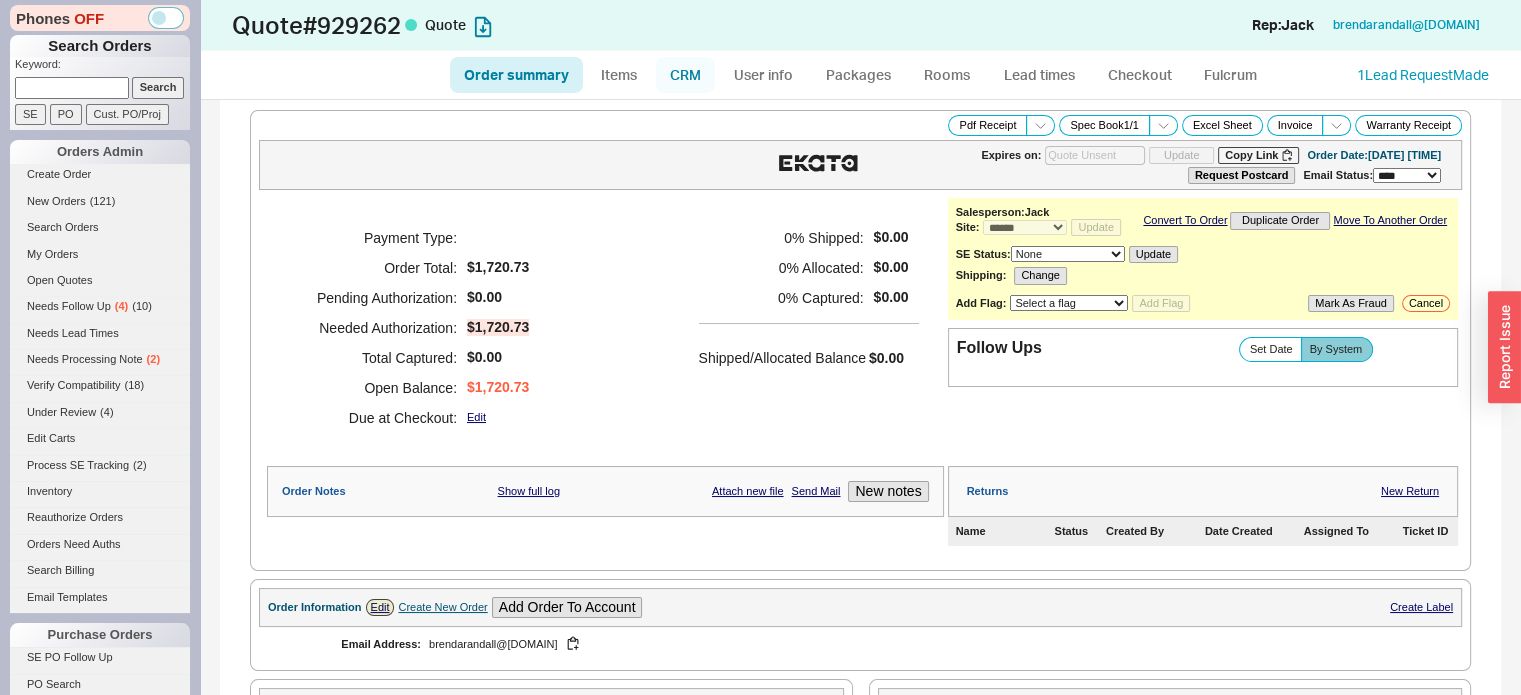 click on "CRM" at bounding box center (685, 75) 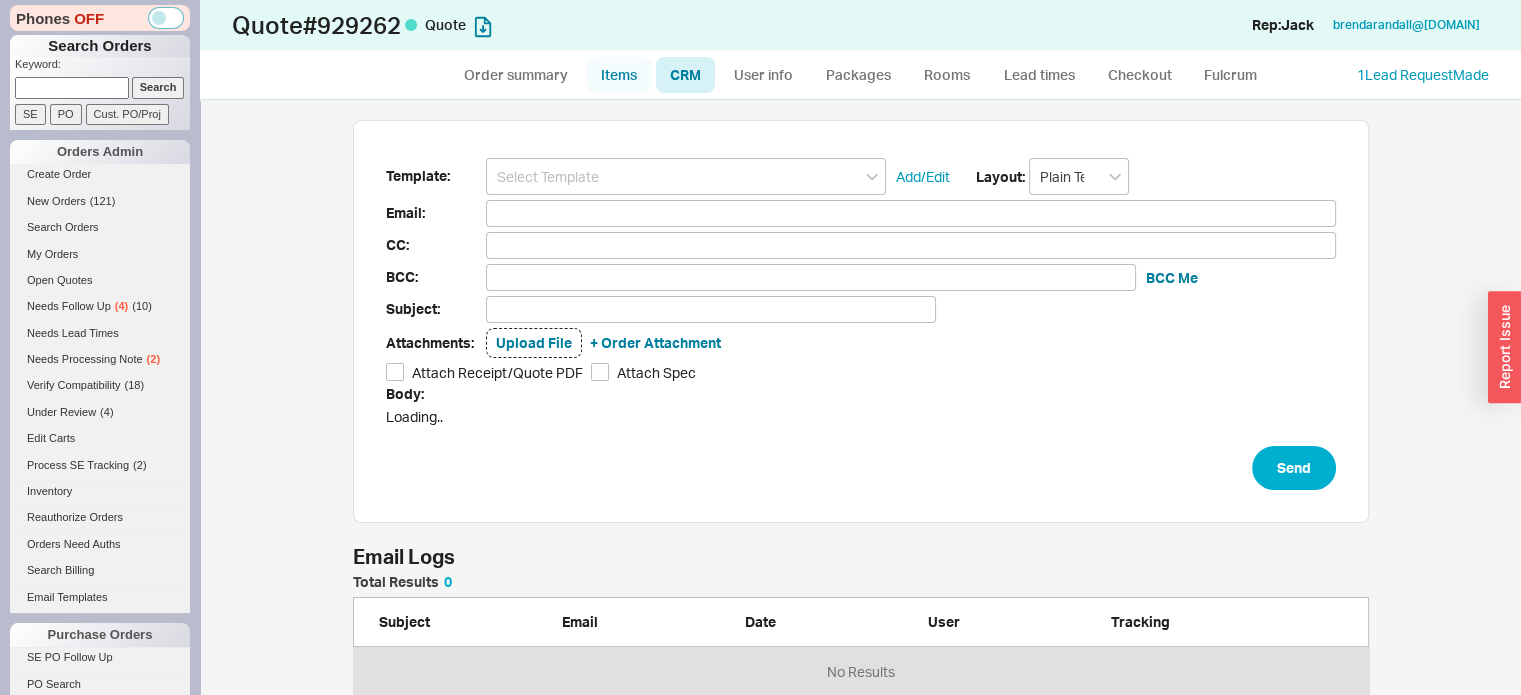scroll, scrollTop: 16, scrollLeft: 16, axis: both 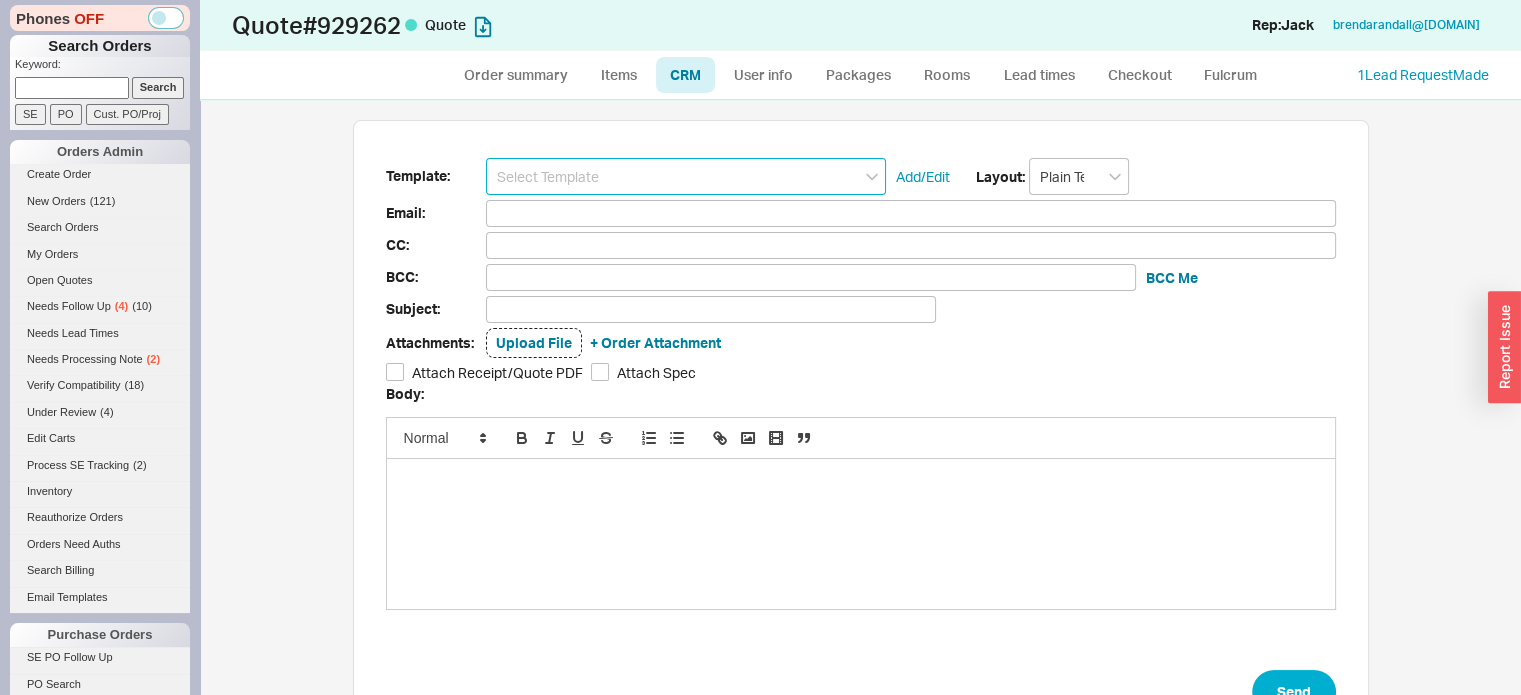 click at bounding box center (686, 176) 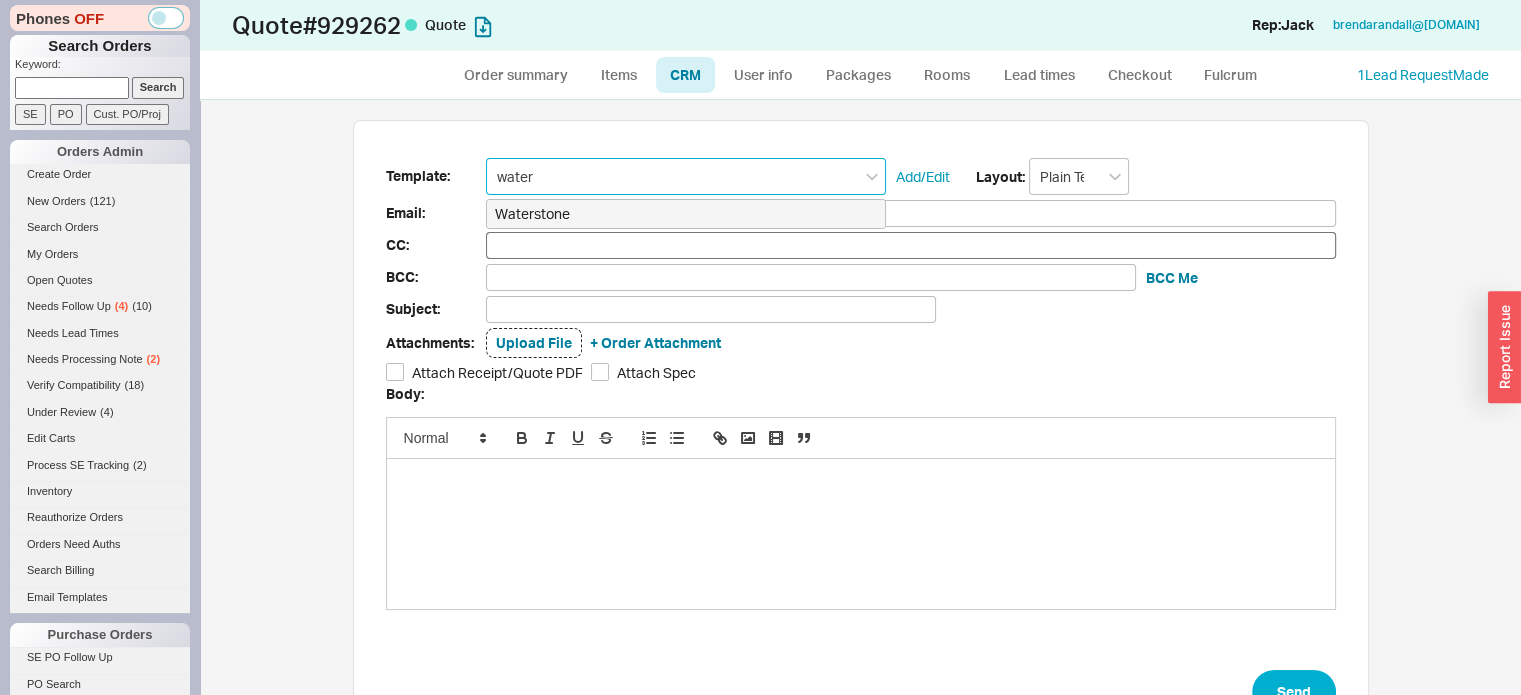 type on "water" 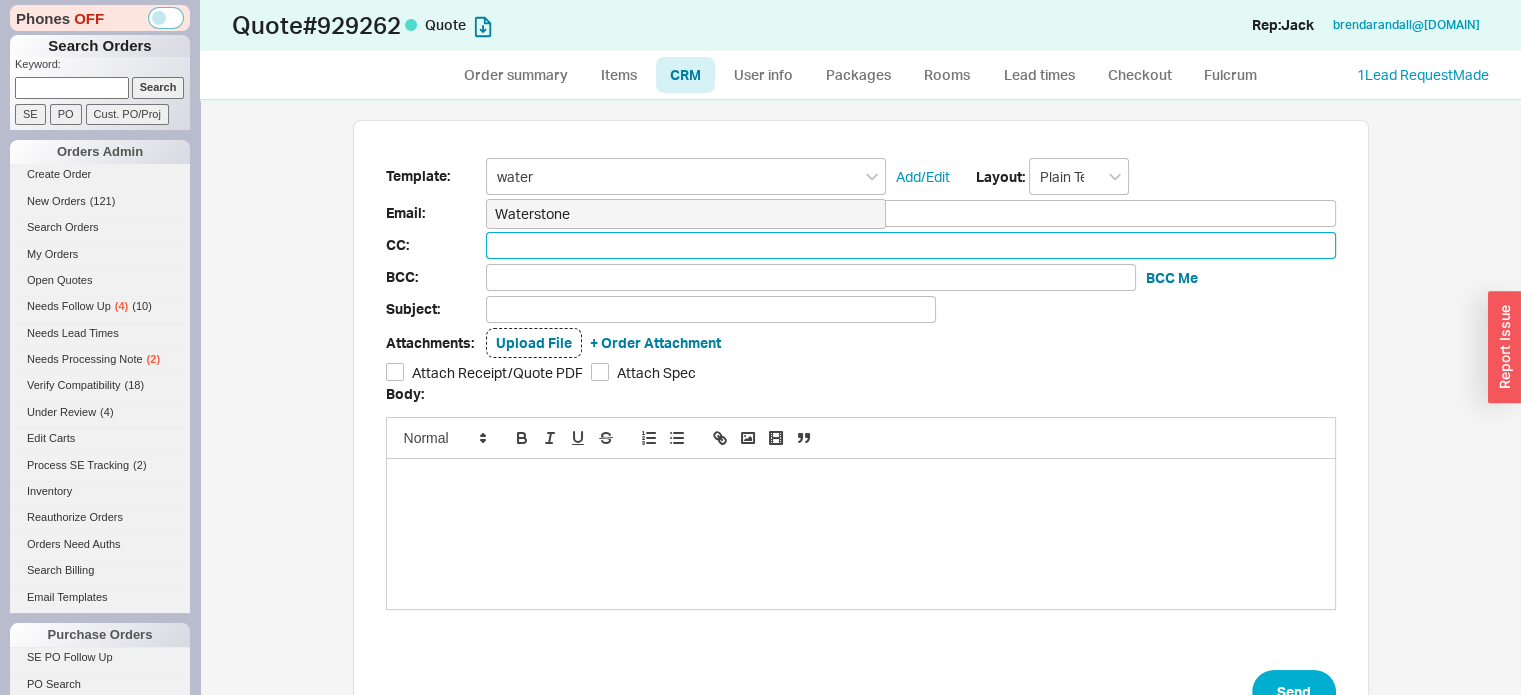 click at bounding box center (911, 245) 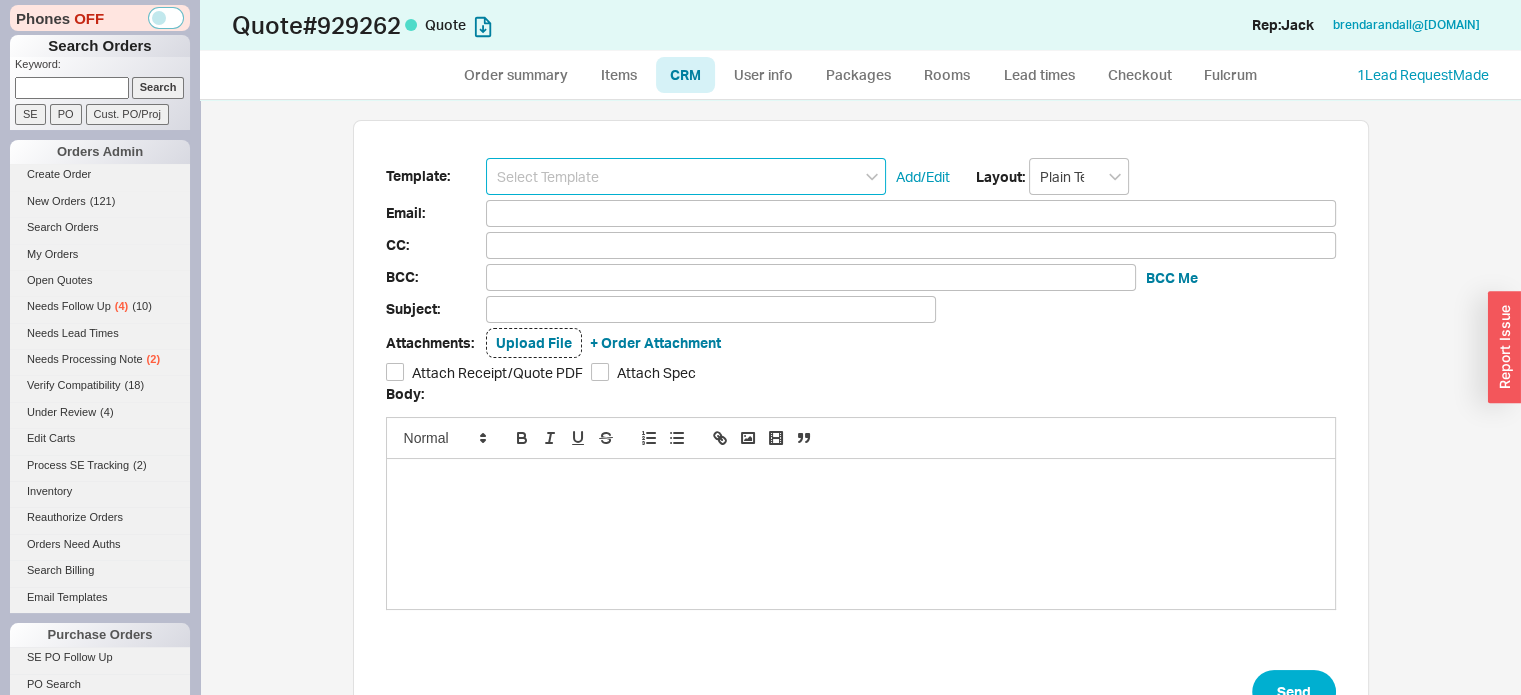 click at bounding box center [686, 176] 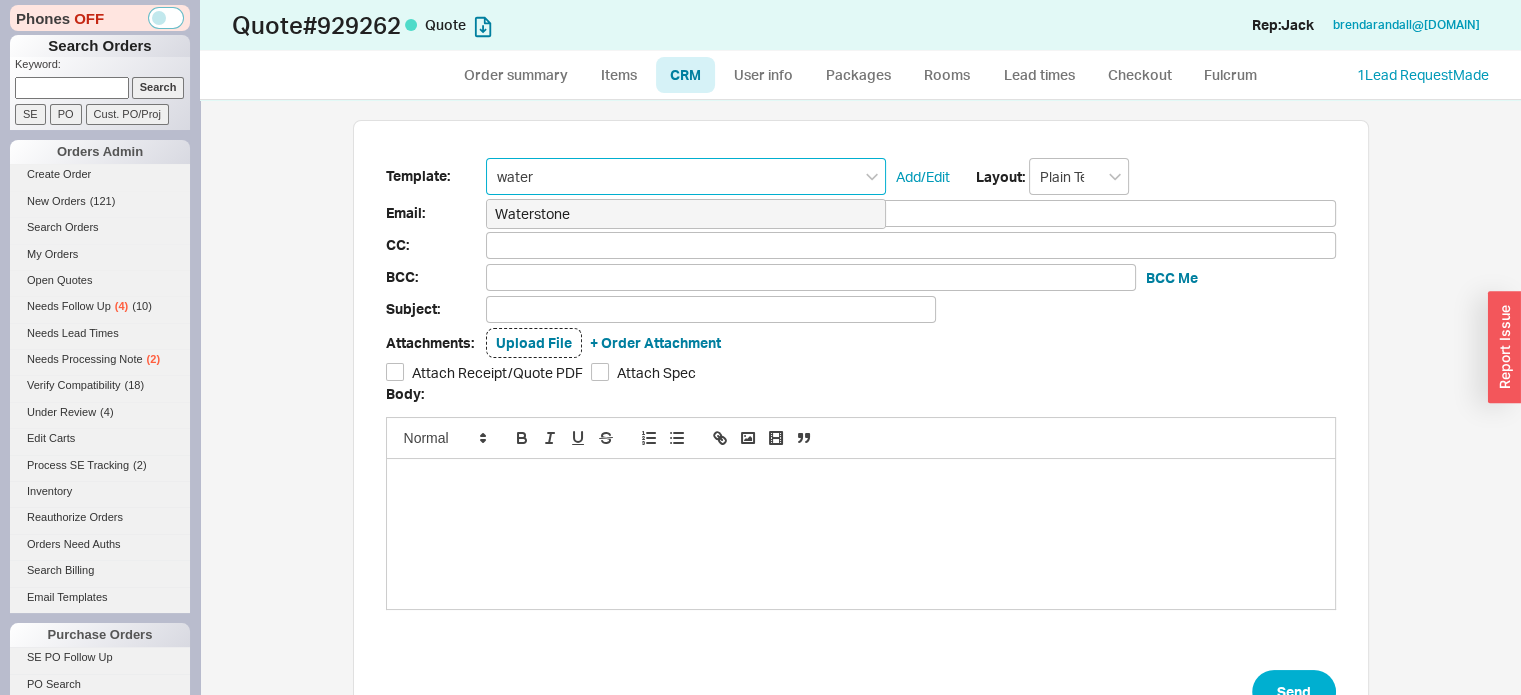 type on "waters" 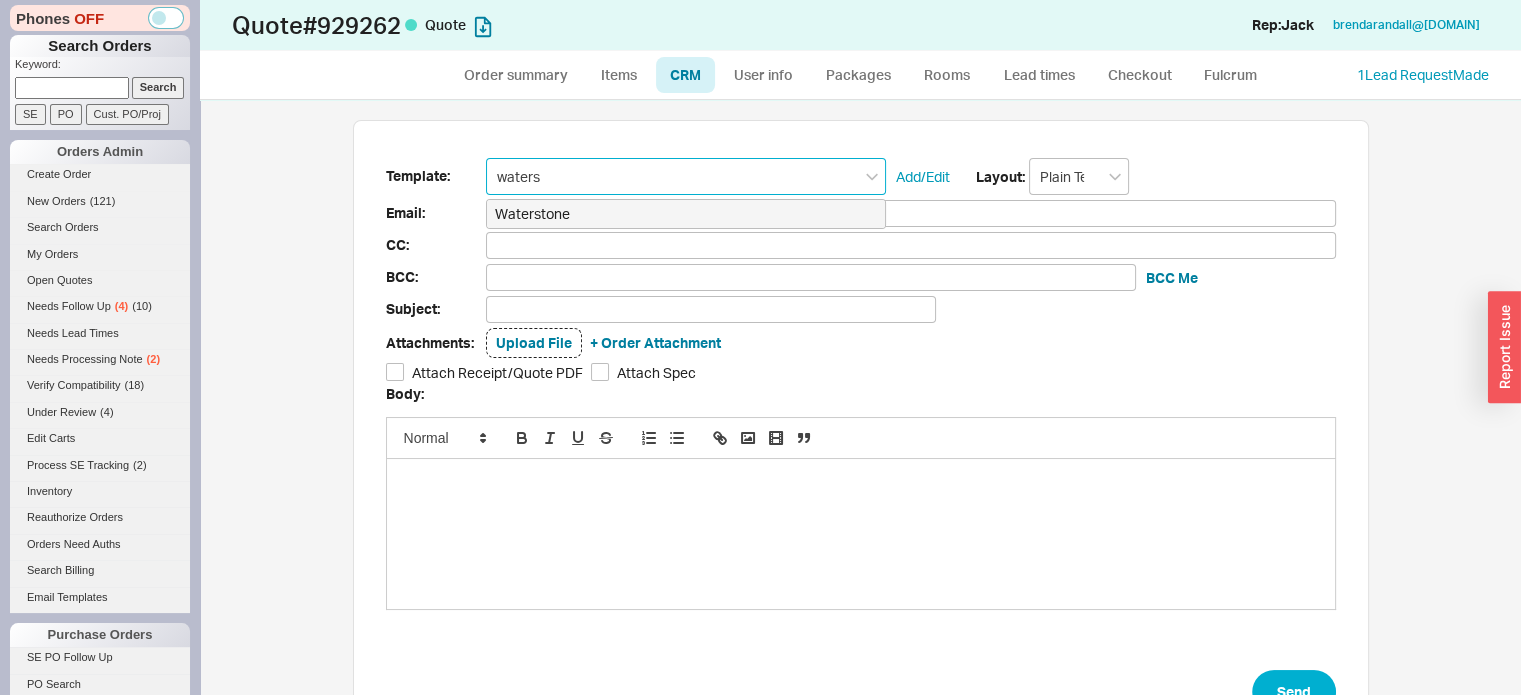 click on "Waterstone" at bounding box center (686, 214) 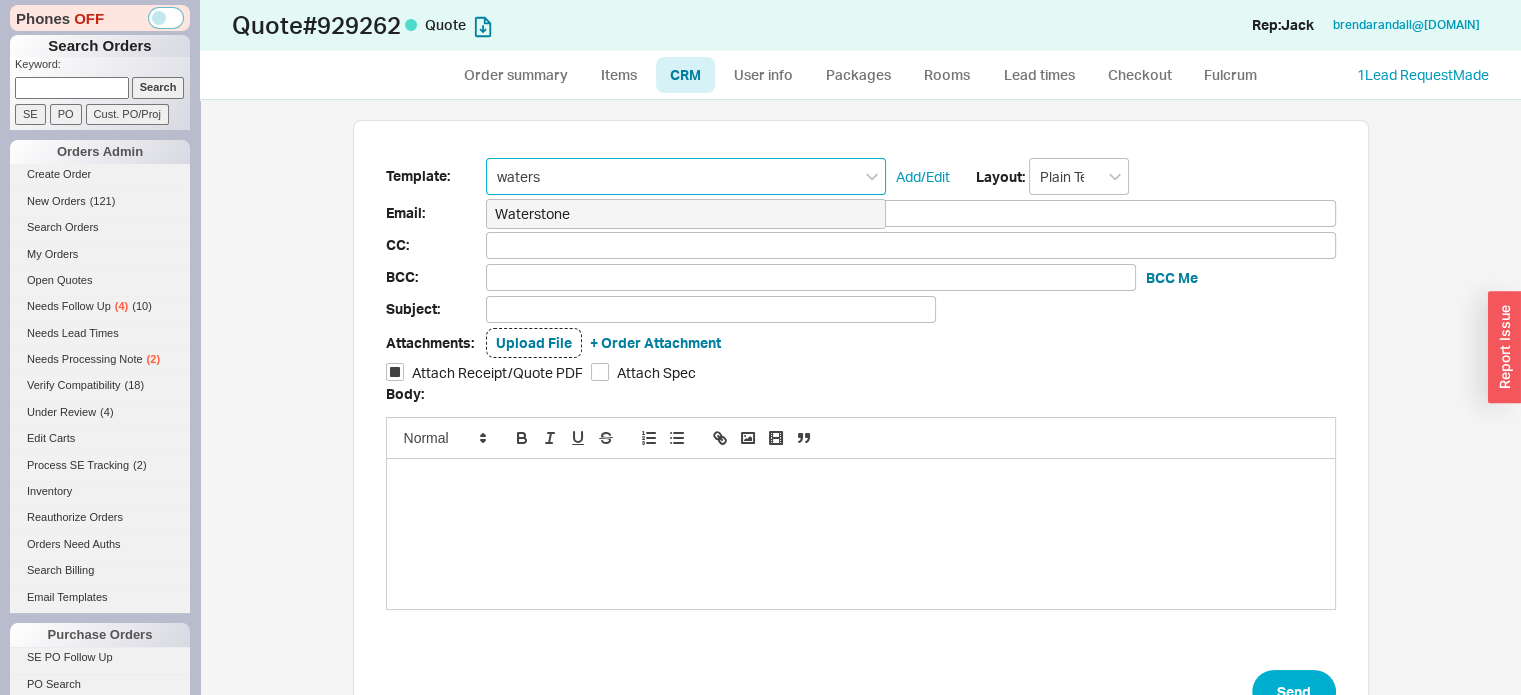 type on "Receipt" 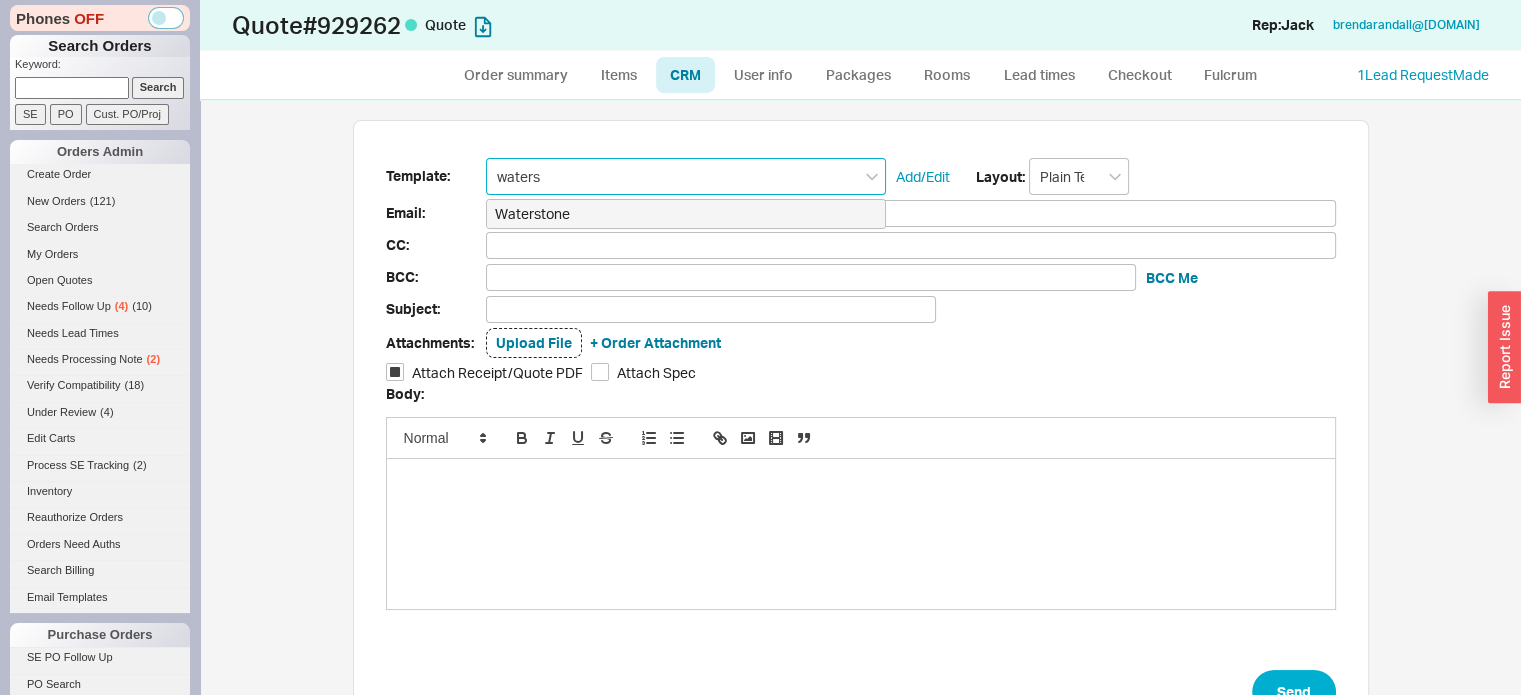 type on "brendarandall@[DOMAIN]" 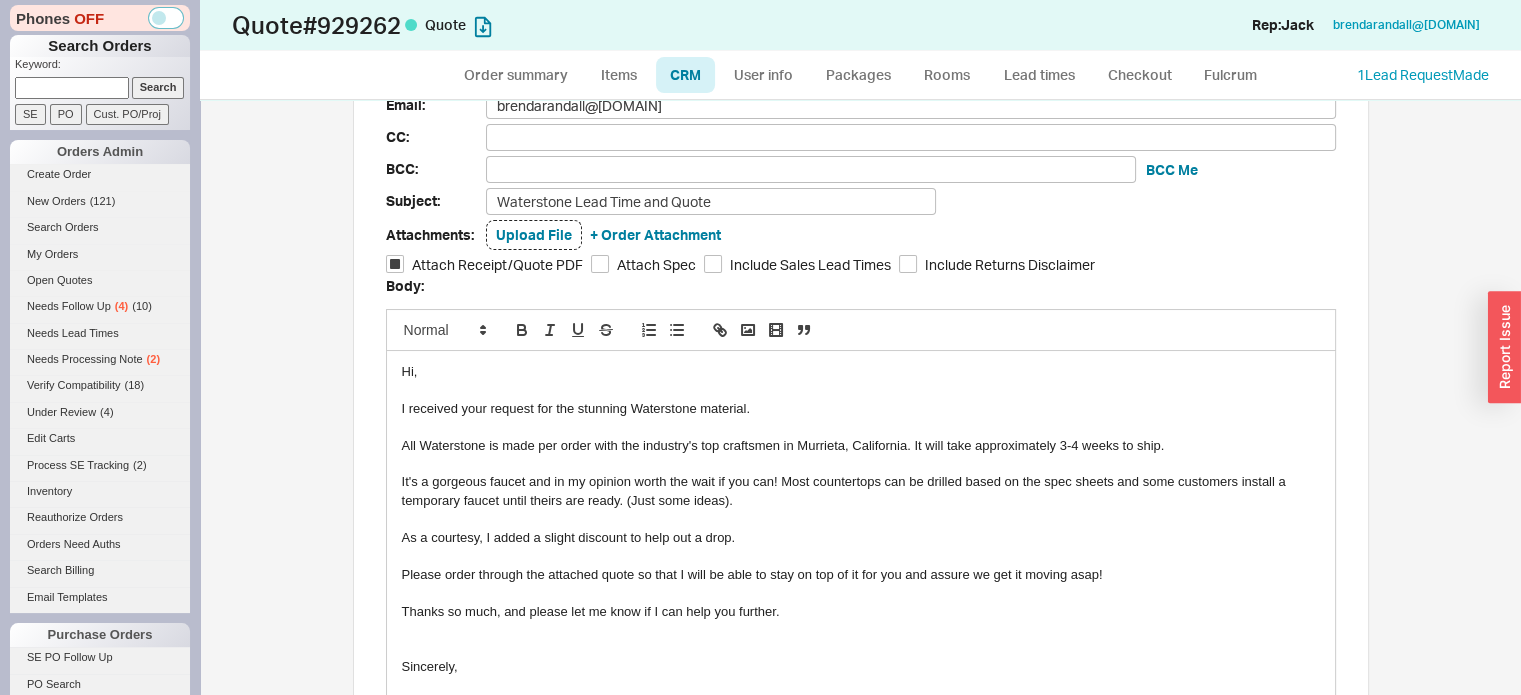 scroll, scrollTop: 0, scrollLeft: 0, axis: both 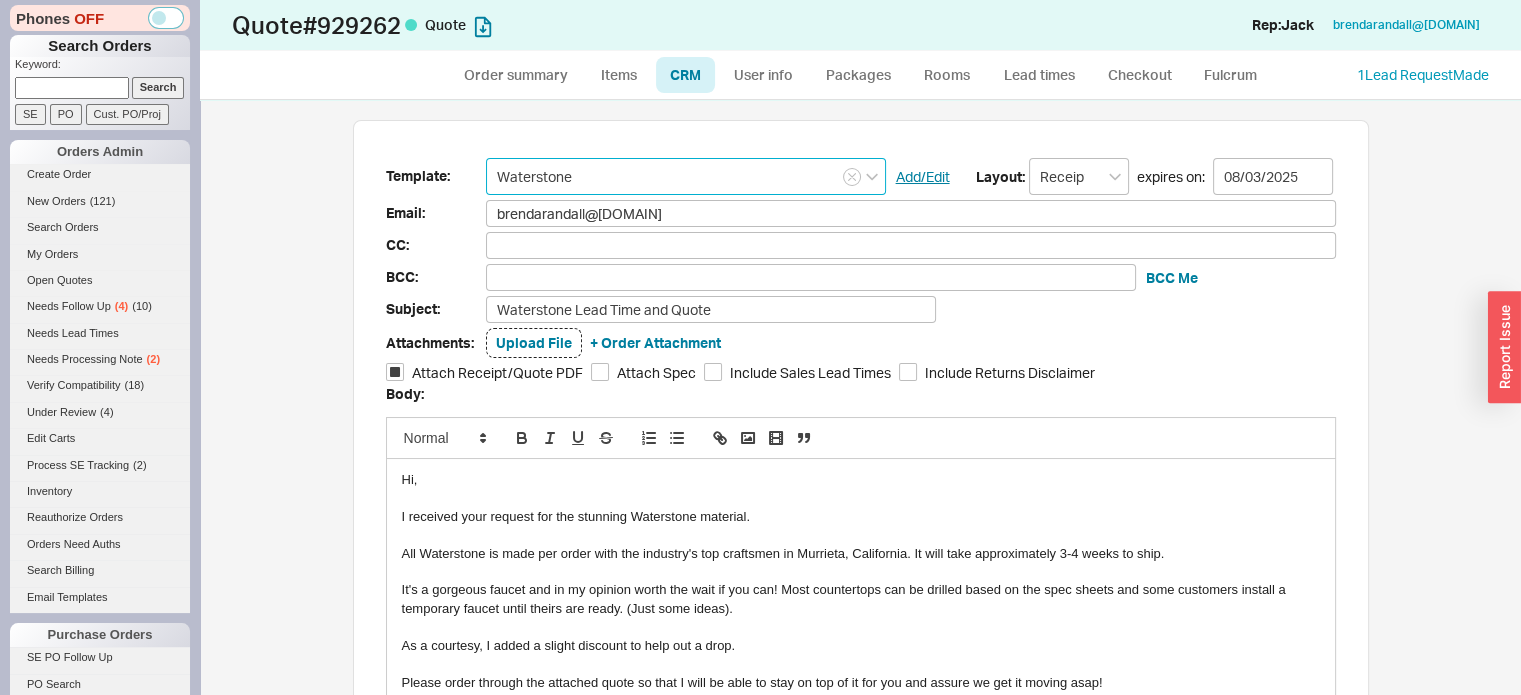 type on "Waterstone" 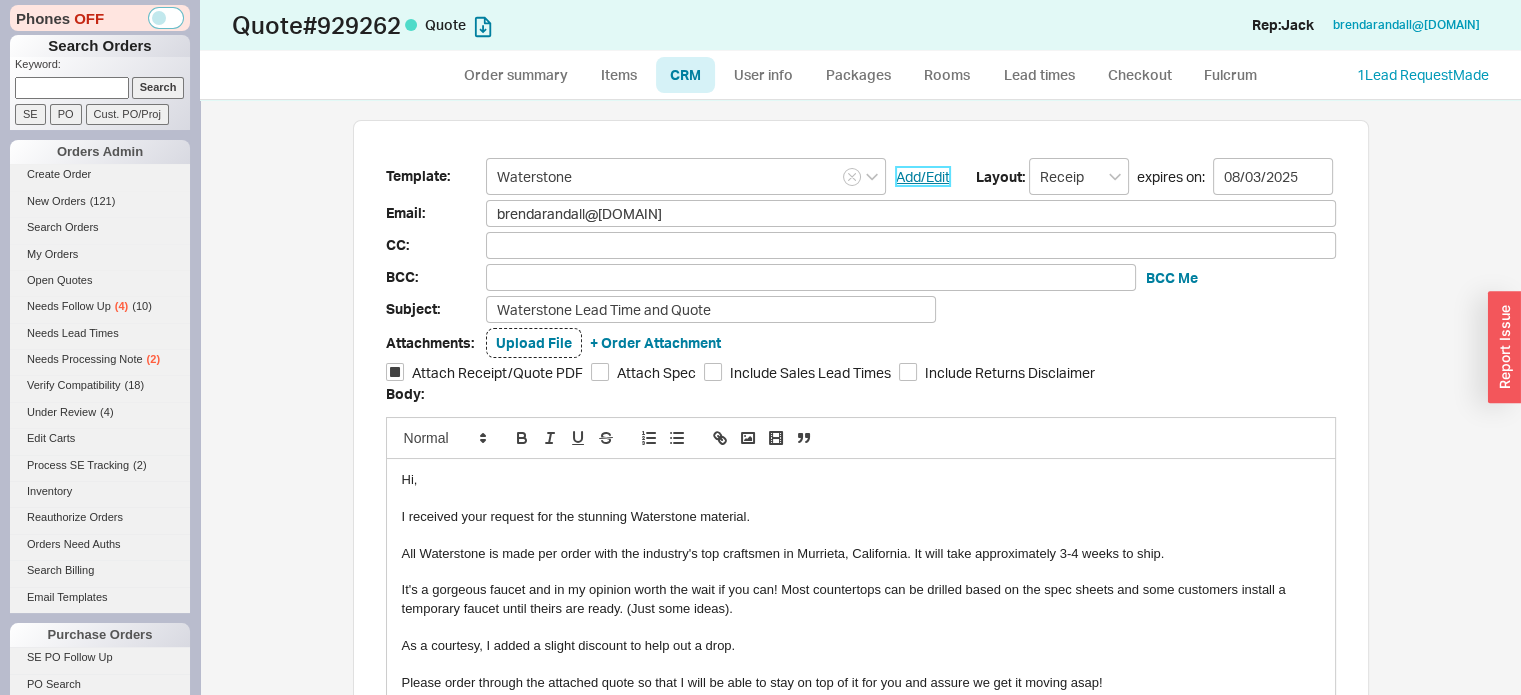 click on "Add/Edit" at bounding box center (923, 177) 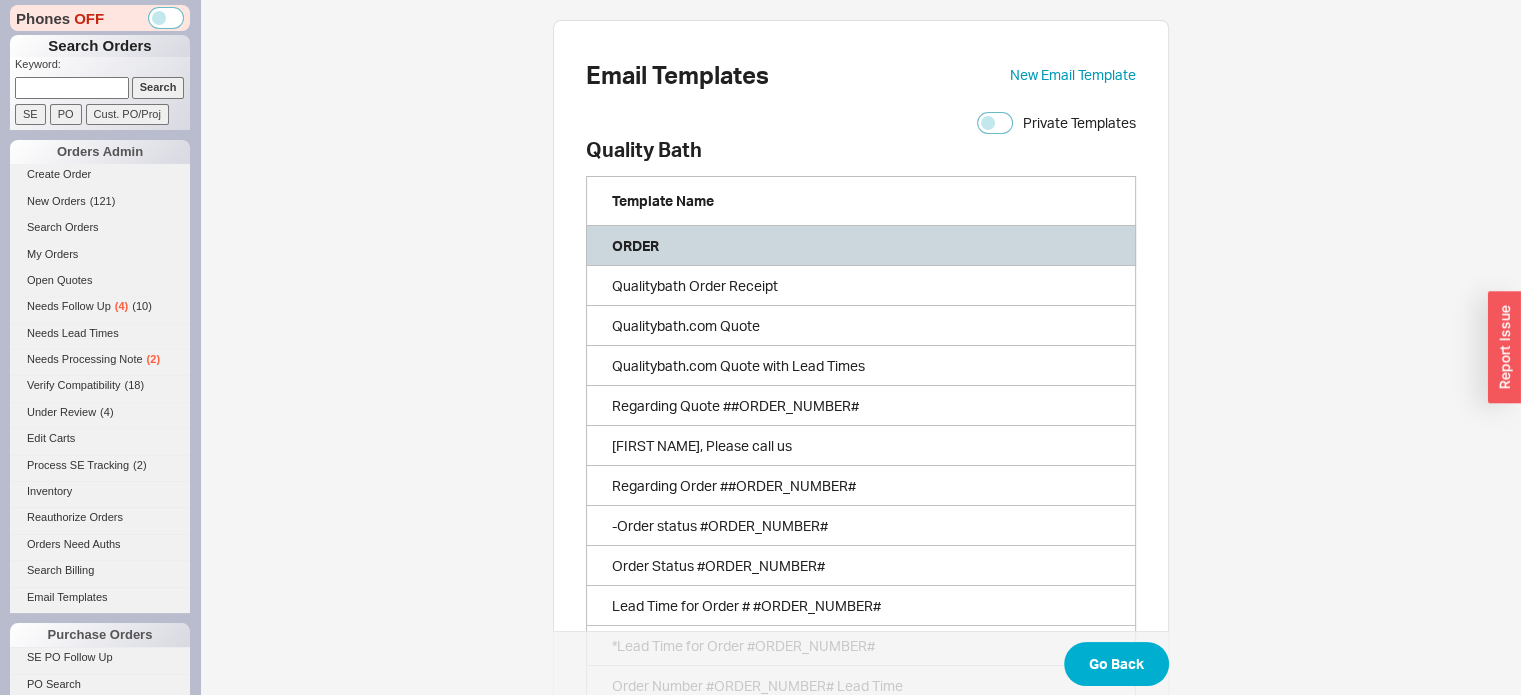 scroll, scrollTop: 16, scrollLeft: 16, axis: both 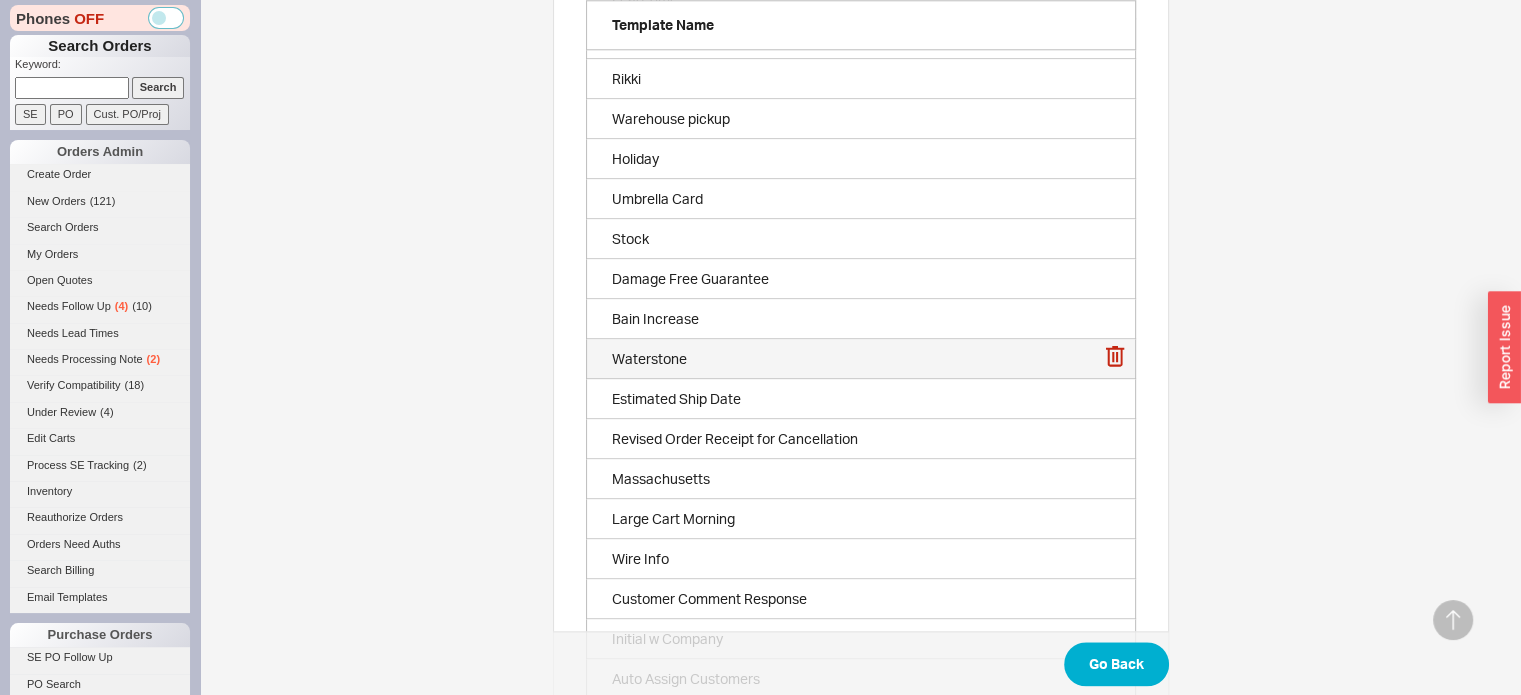 click on "Waterstone" at bounding box center (861, 359) 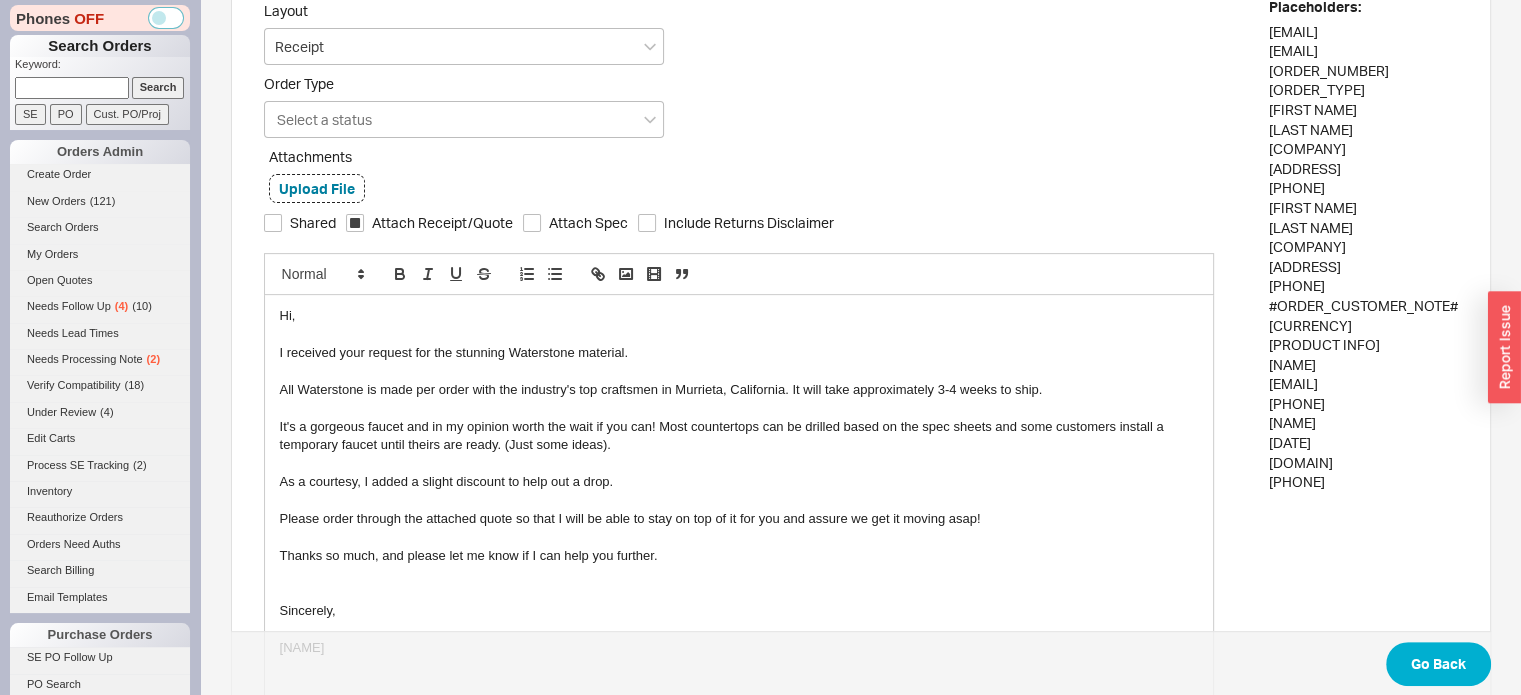 scroll, scrollTop: 628, scrollLeft: 0, axis: vertical 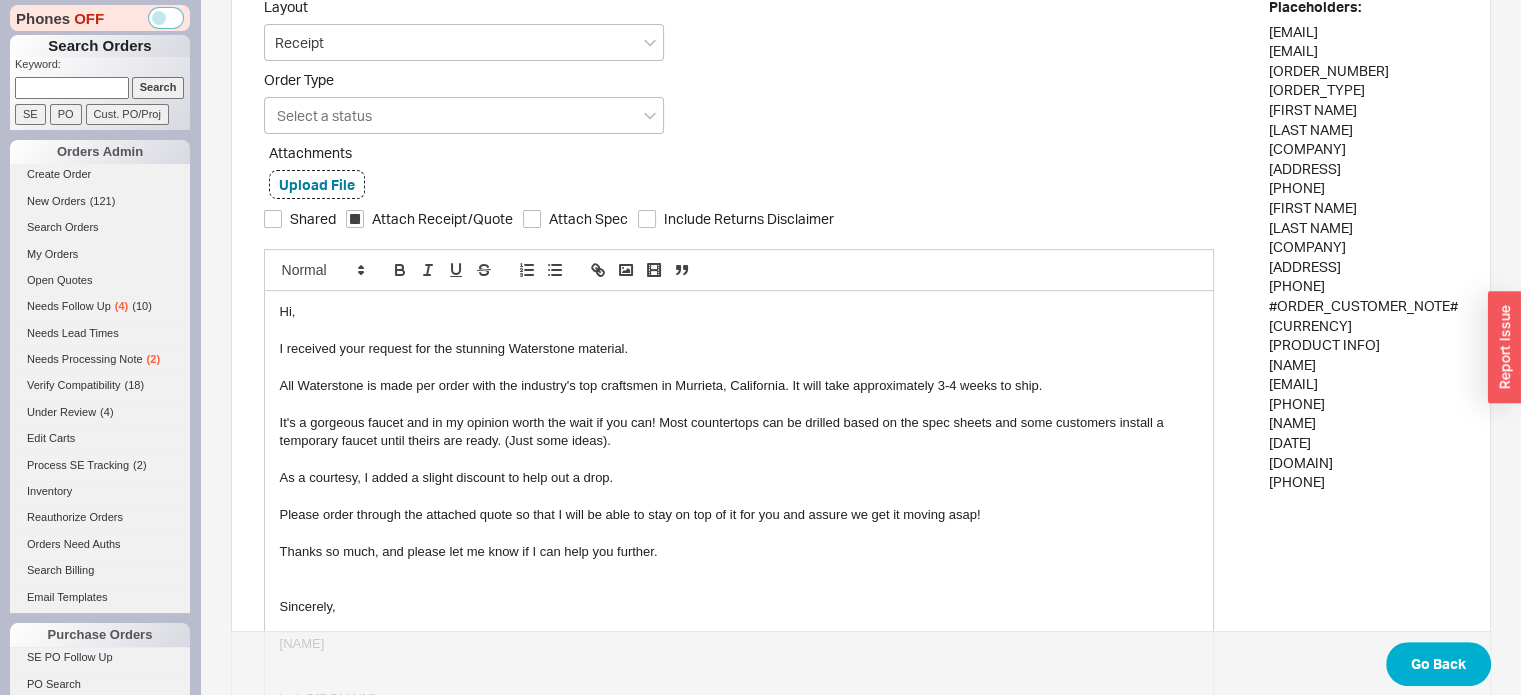 click on "All Waterstone is made per order with the industry's top craftsmen in Murrieta, California. It will take approximately 3-4 weeks to ship." at bounding box center (739, 386) 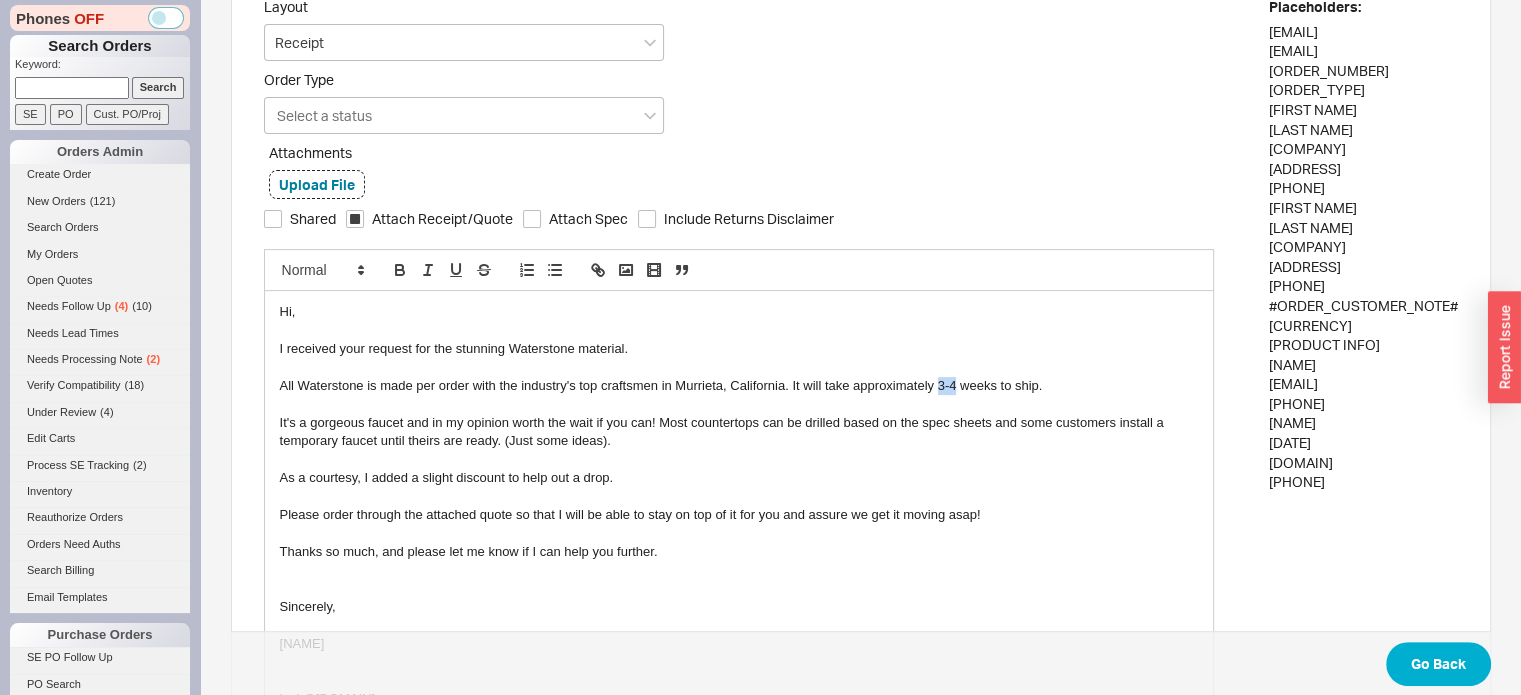 drag, startPoint x: 938, startPoint y: 379, endPoint x: 953, endPoint y: 379, distance: 15 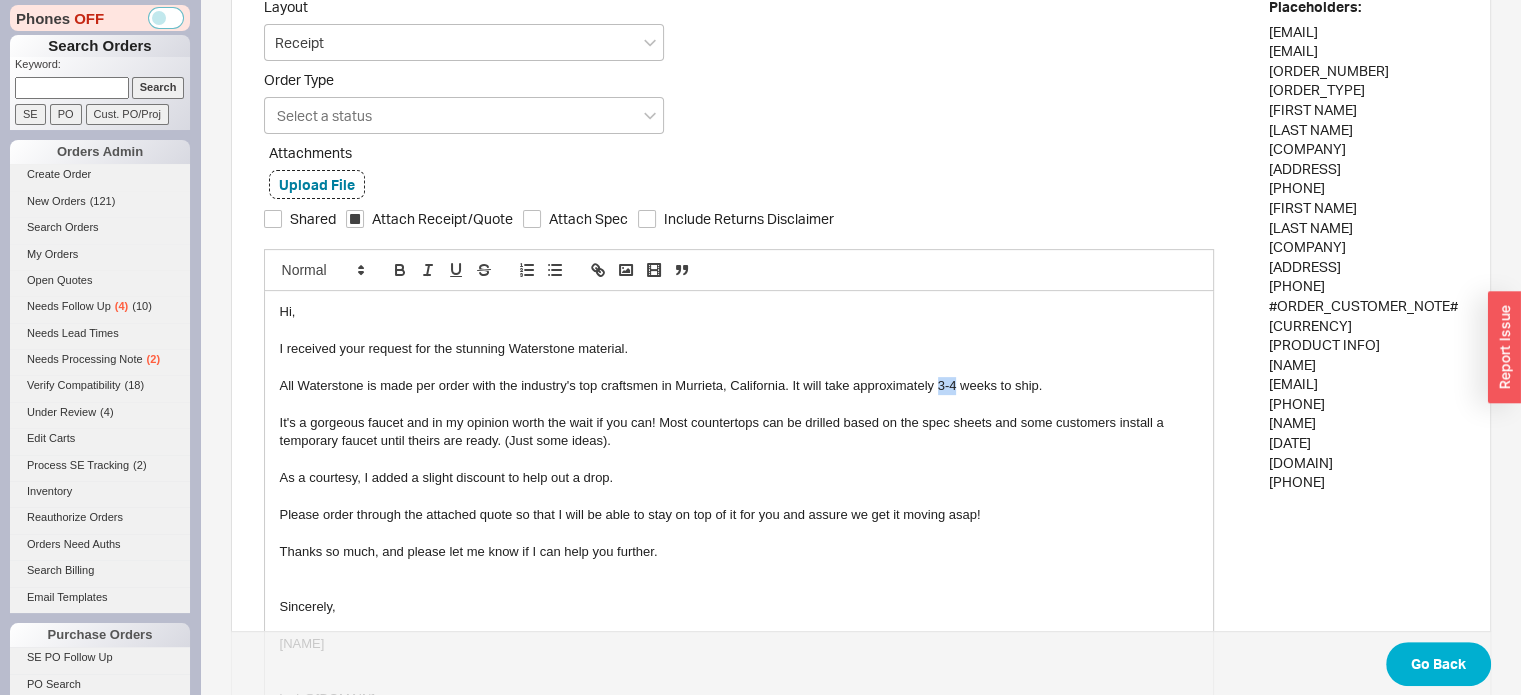 click on "All Waterstone is made per order with the industry's top craftsmen in Murrieta, California. It will take approximately 3-4 weeks to ship." at bounding box center (739, 386) 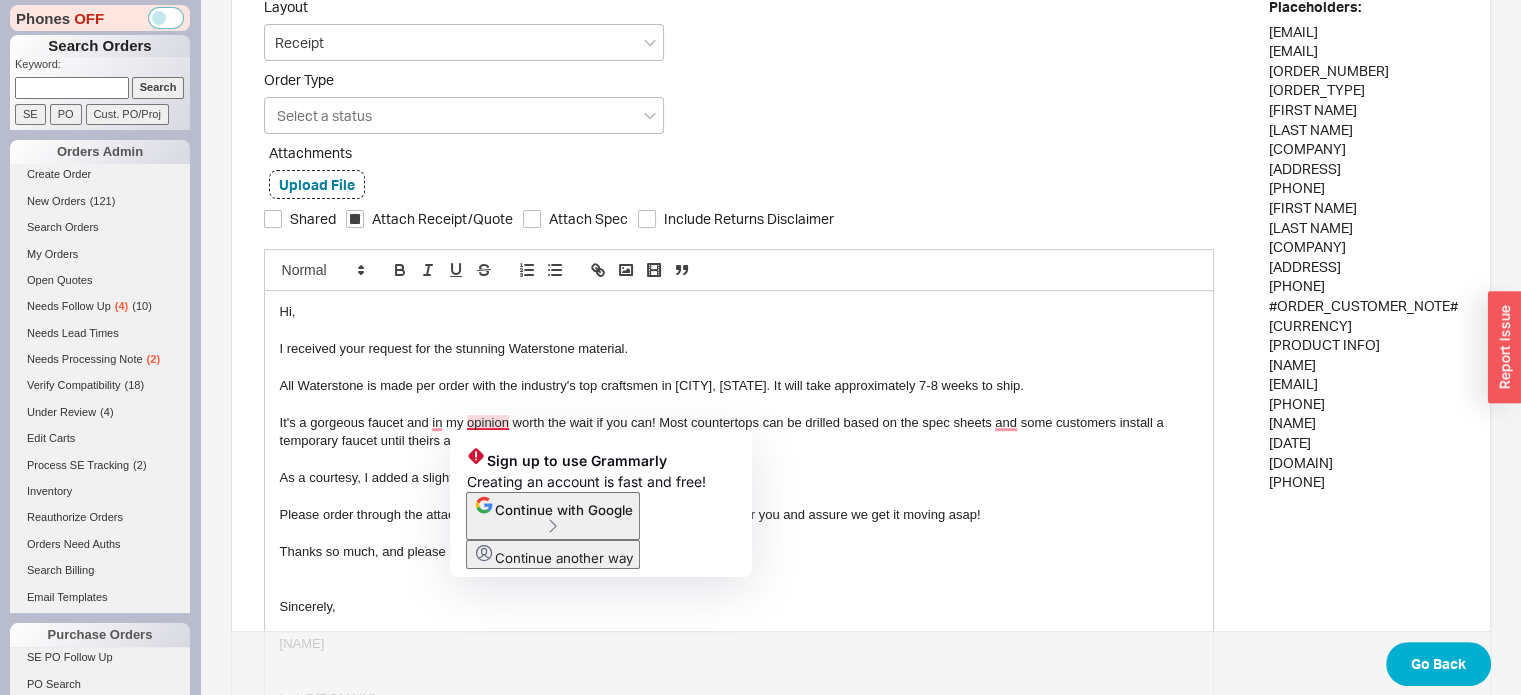 click on "Continue with Google" 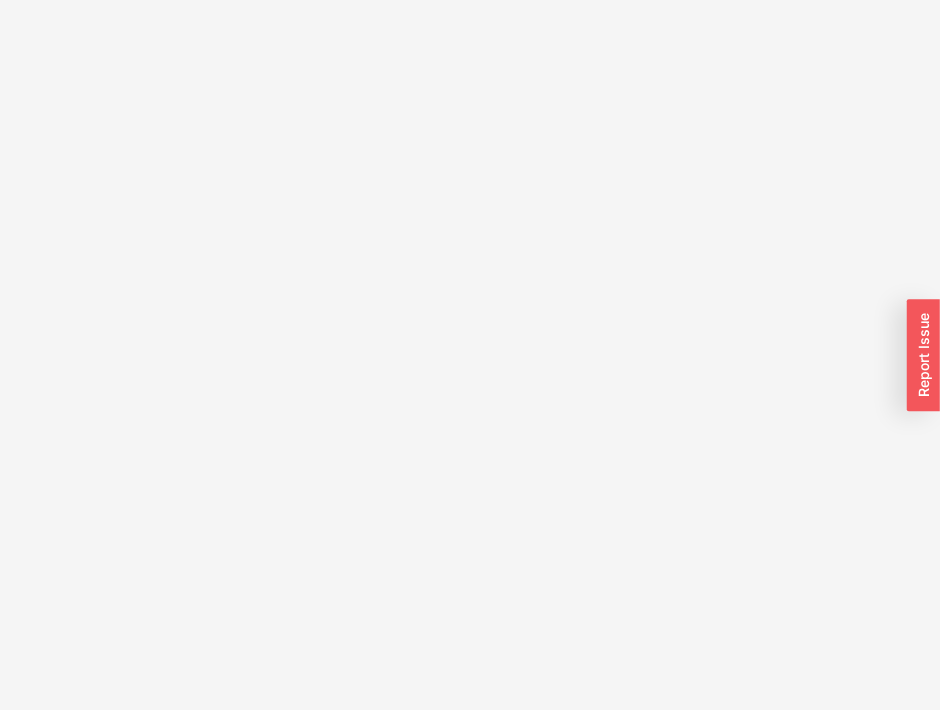 scroll, scrollTop: 0, scrollLeft: 0, axis: both 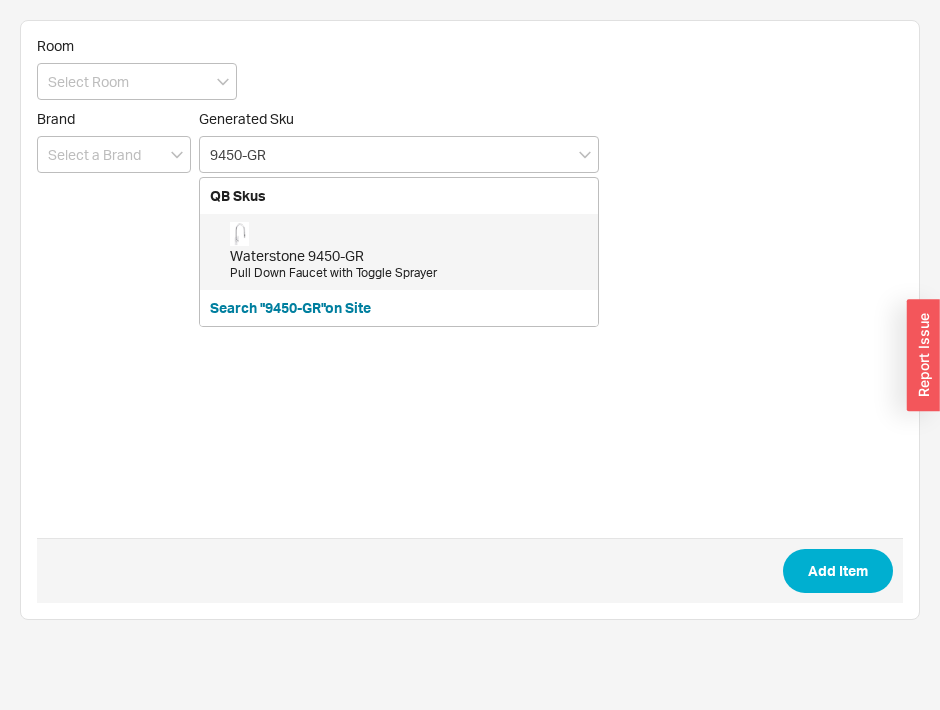 click on "Waterstone   9450-GR" at bounding box center (409, 256) 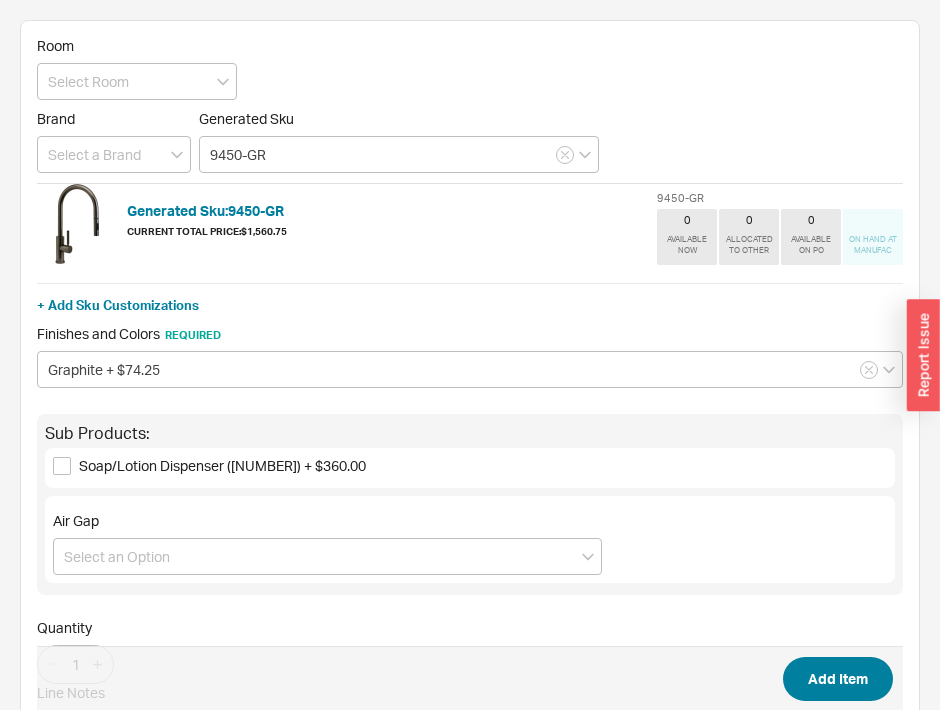 type on "9450-GR" 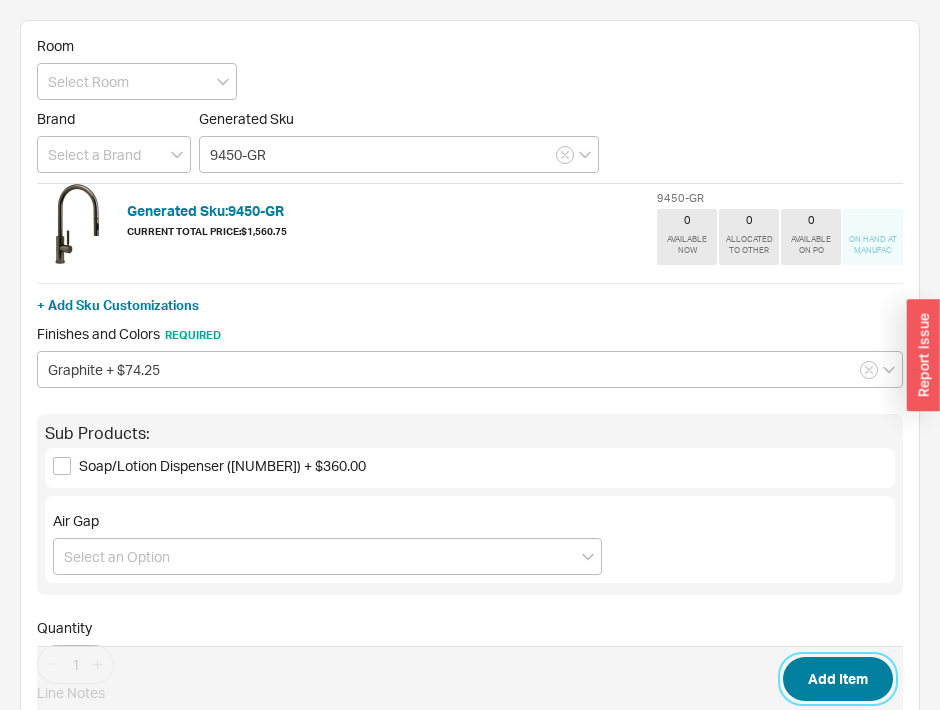 click on "Add Item" at bounding box center (838, 679) 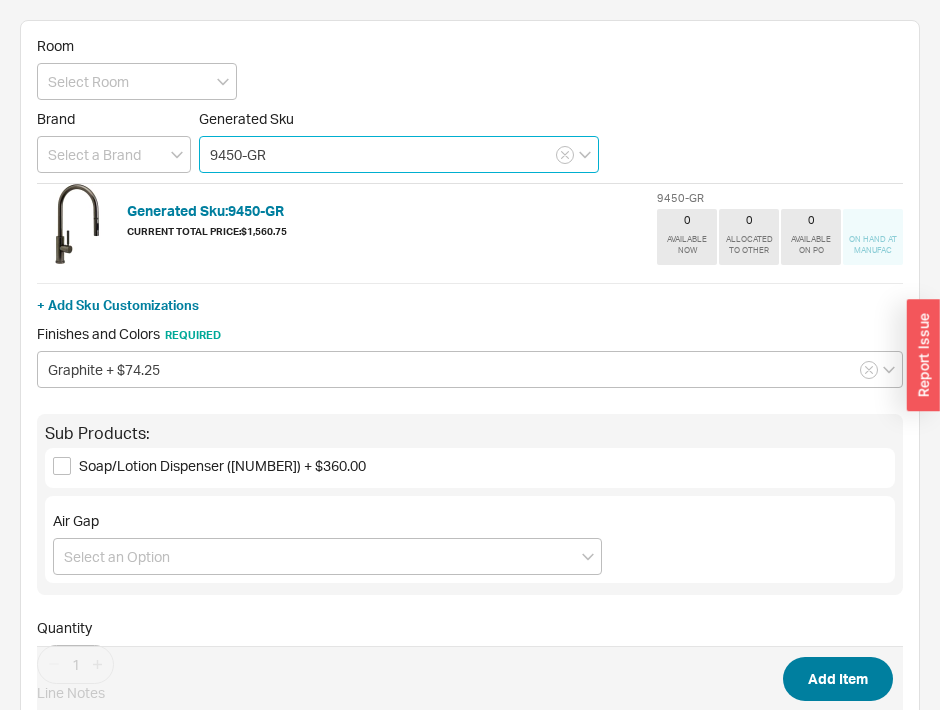 type 